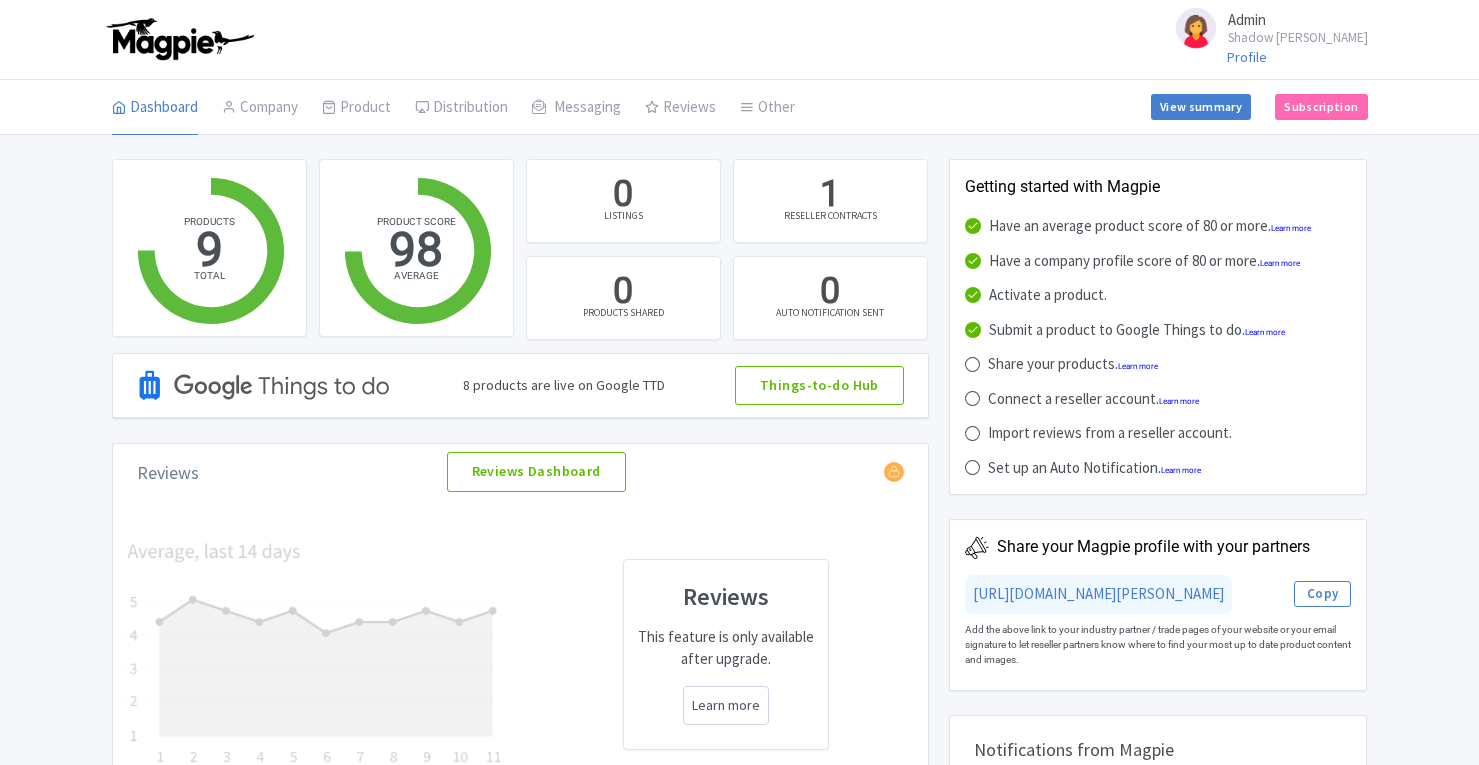 scroll, scrollTop: 0, scrollLeft: 0, axis: both 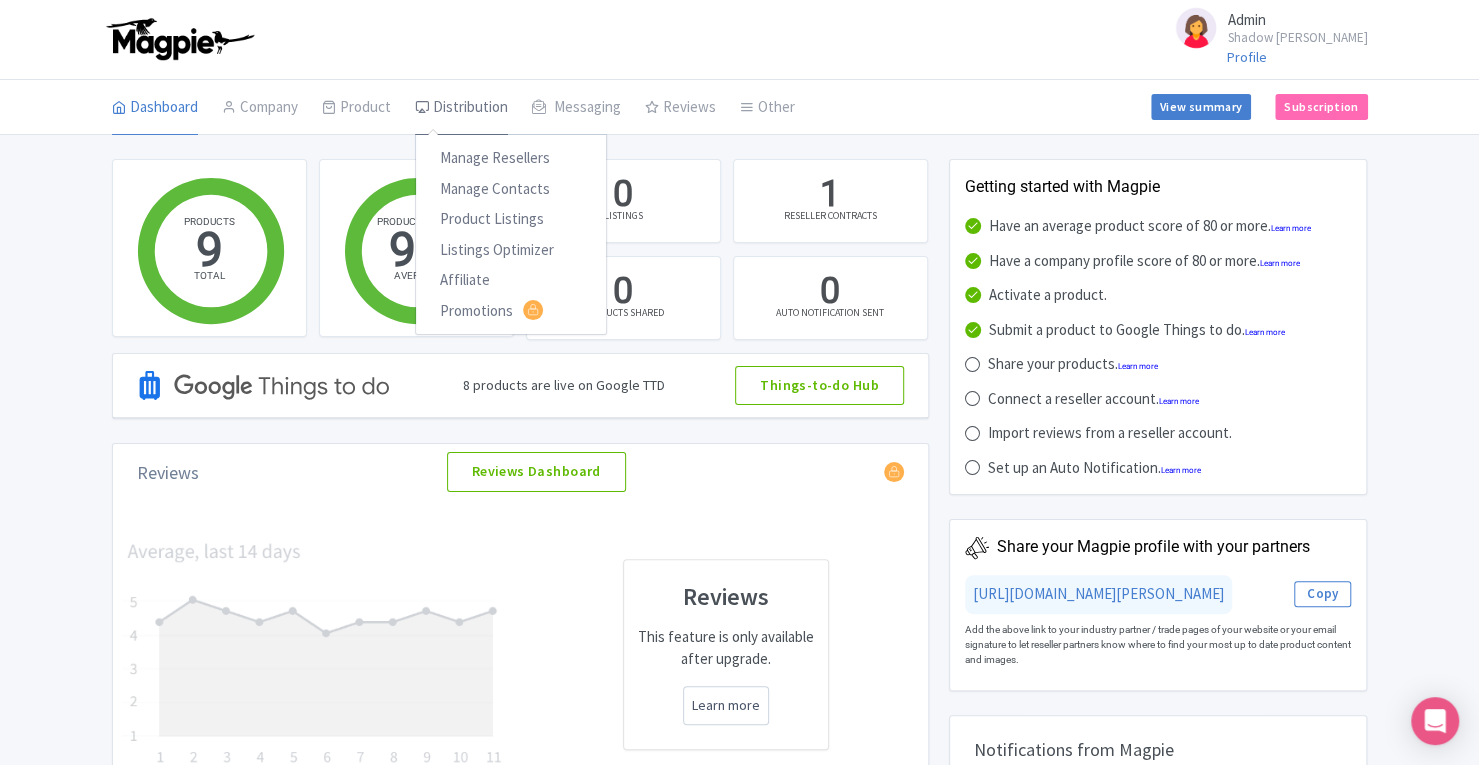 click on "Distribution" at bounding box center [461, 108] 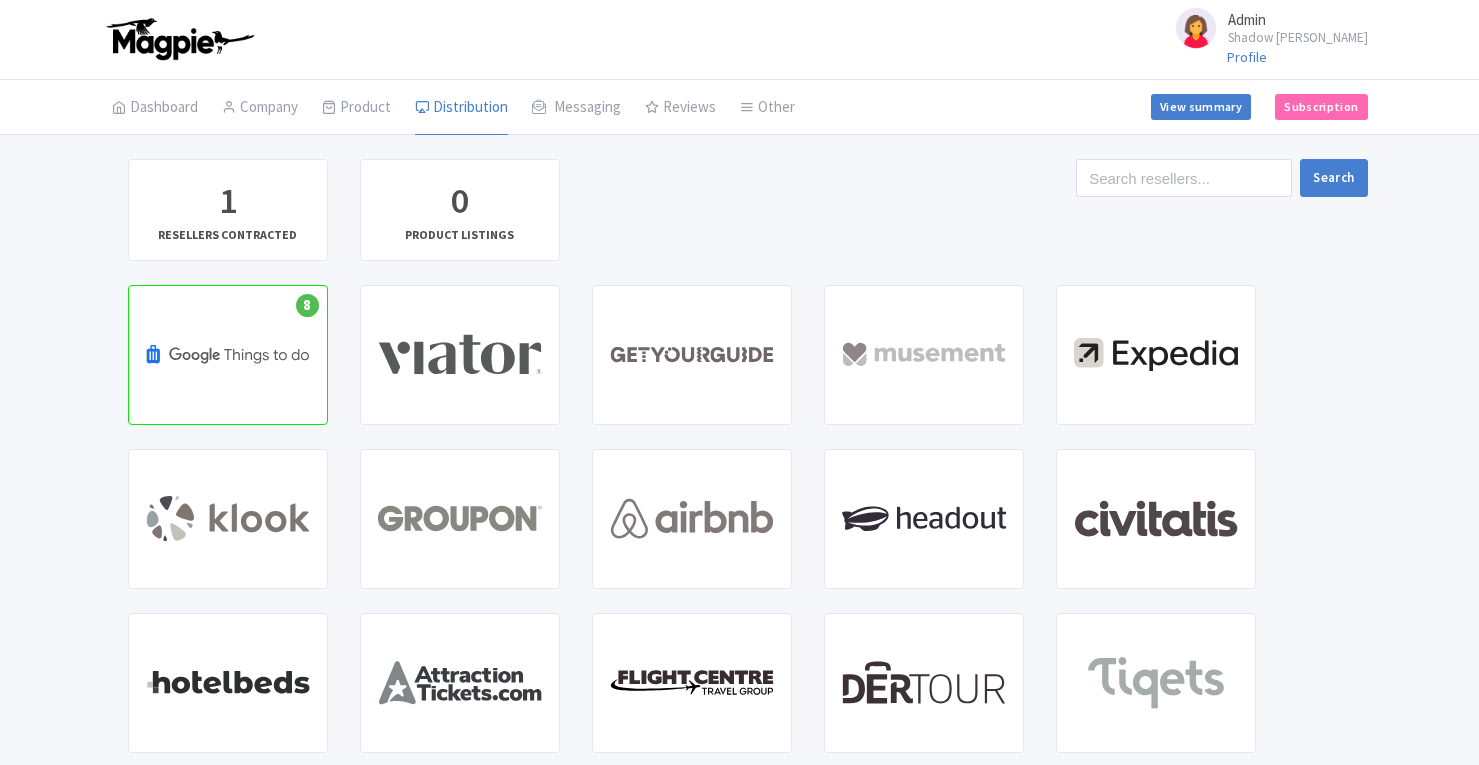 scroll, scrollTop: 0, scrollLeft: 0, axis: both 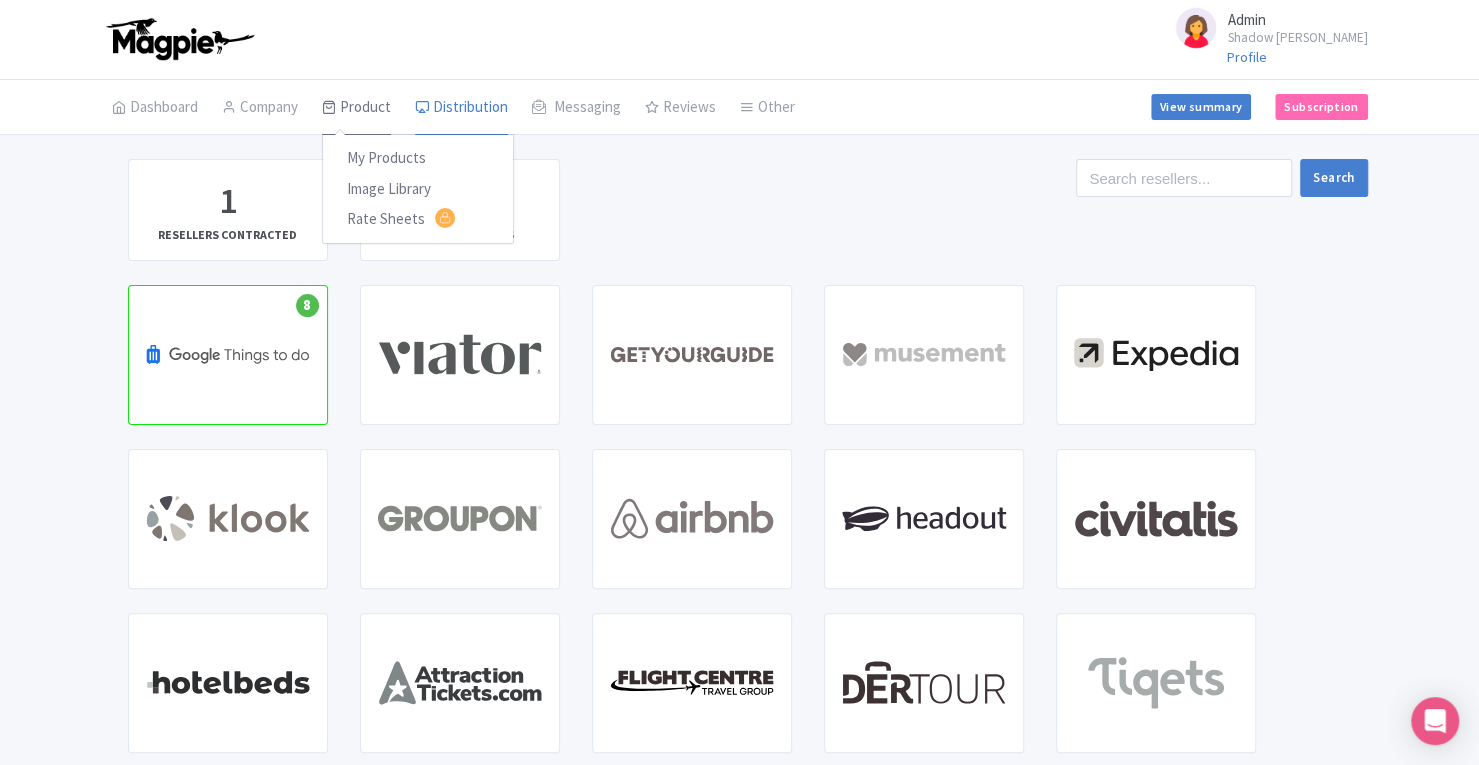 click on "Product" at bounding box center [356, 108] 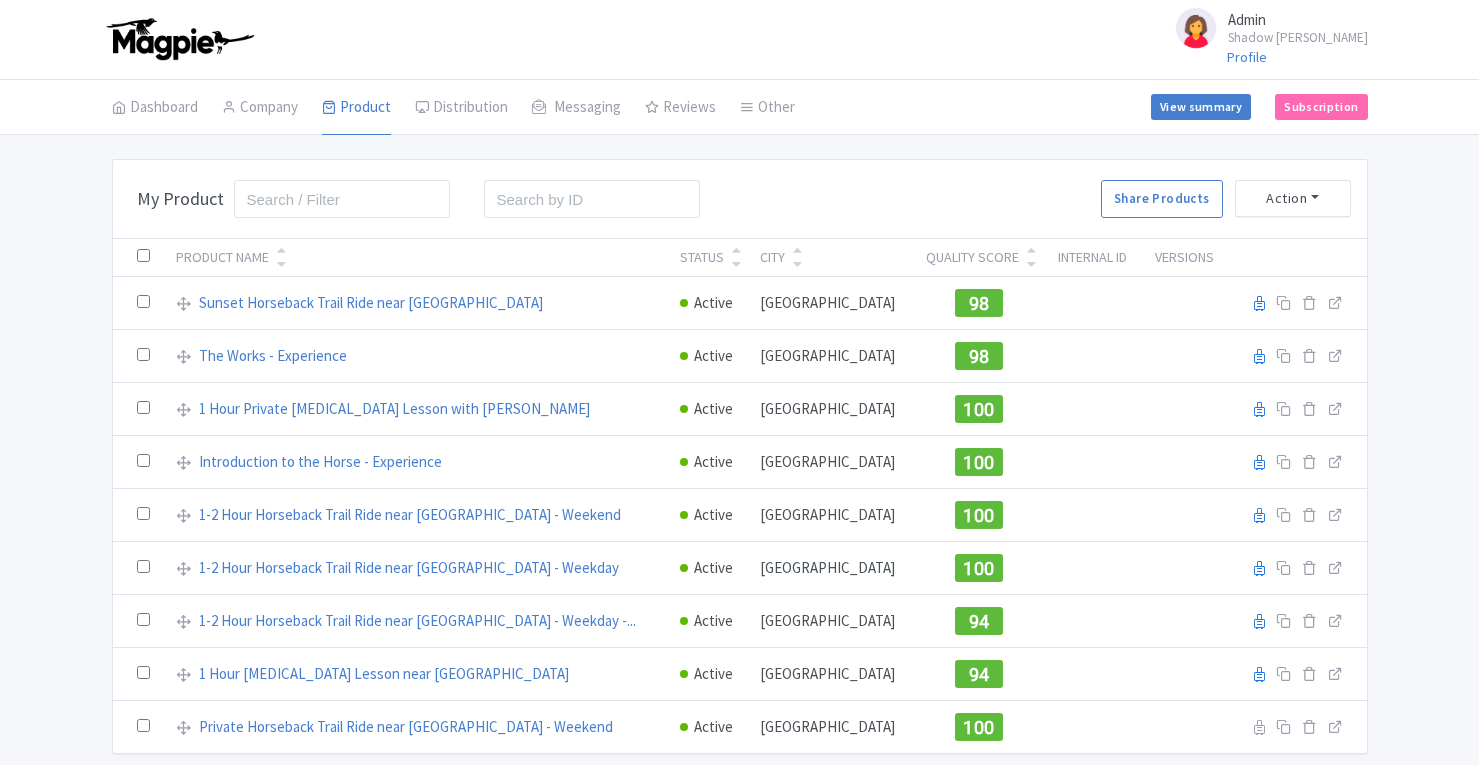 scroll, scrollTop: 0, scrollLeft: 0, axis: both 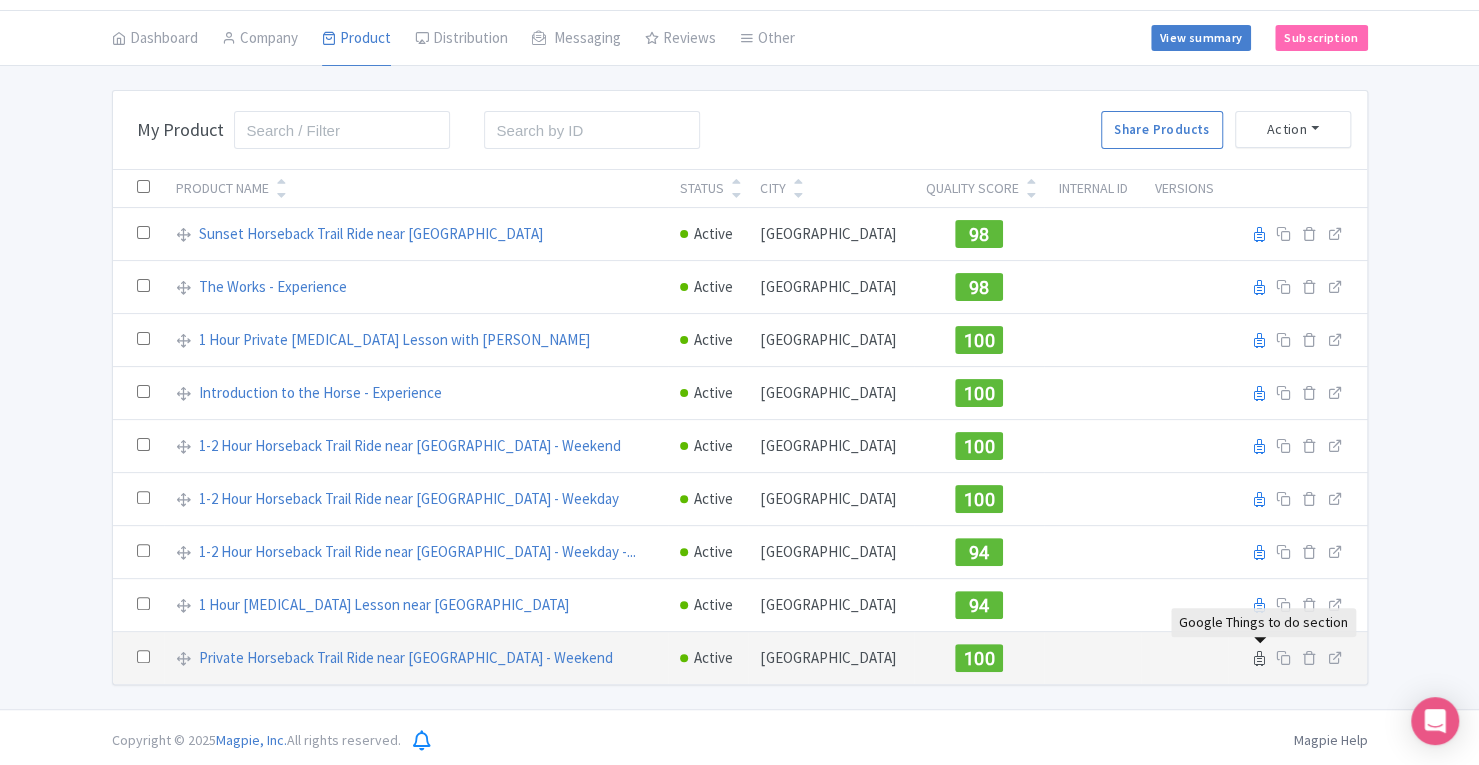 click at bounding box center (1259, 658) 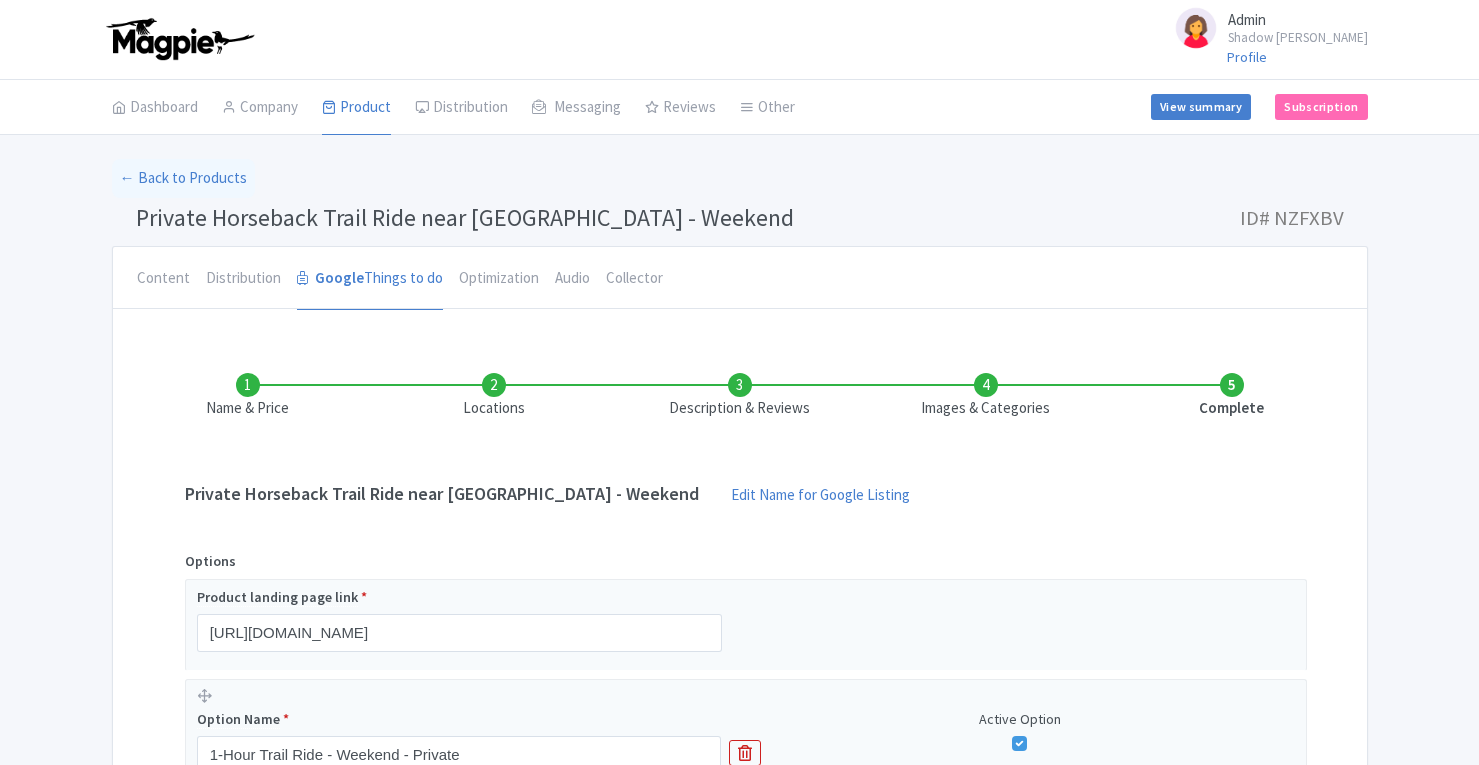 scroll, scrollTop: 0, scrollLeft: 0, axis: both 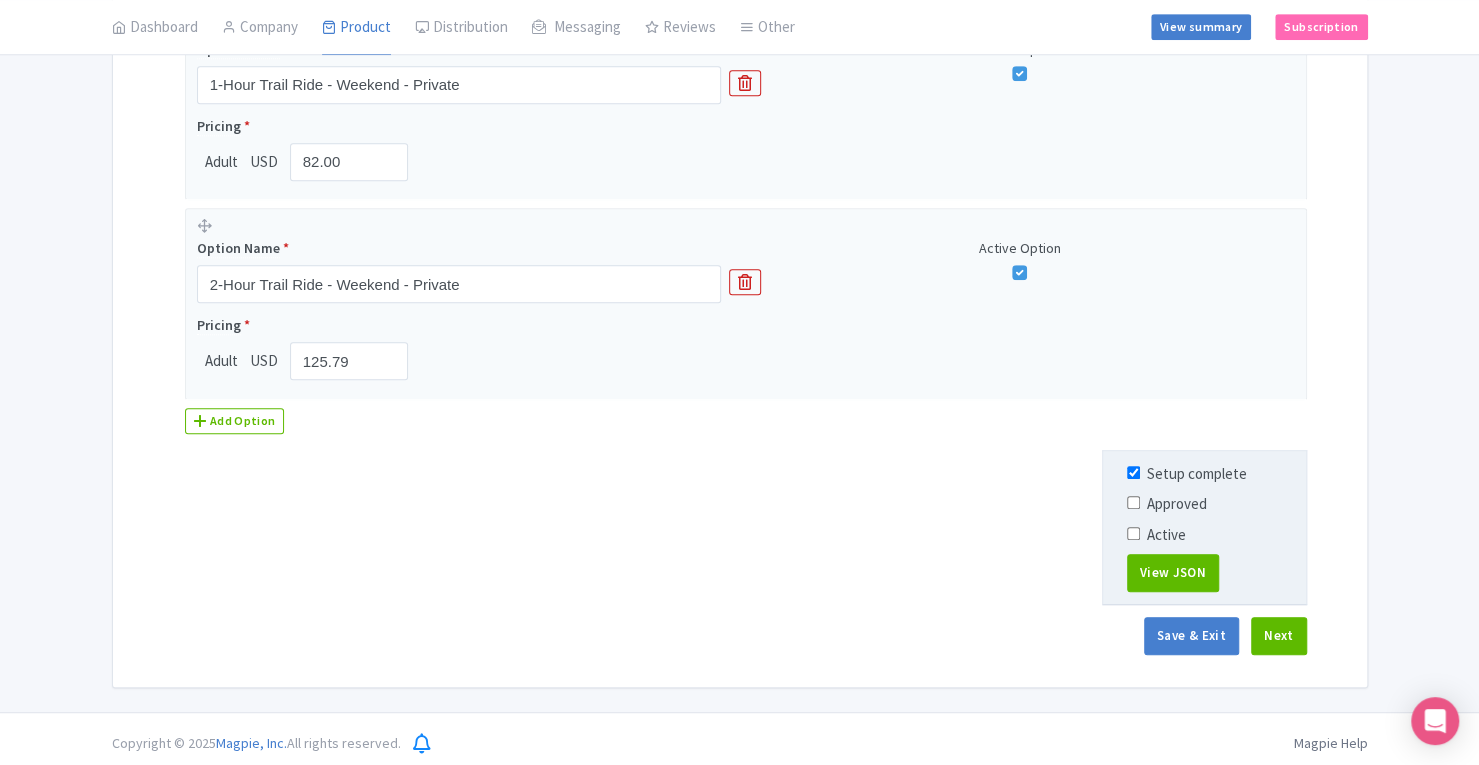 click at bounding box center (1133, 502) 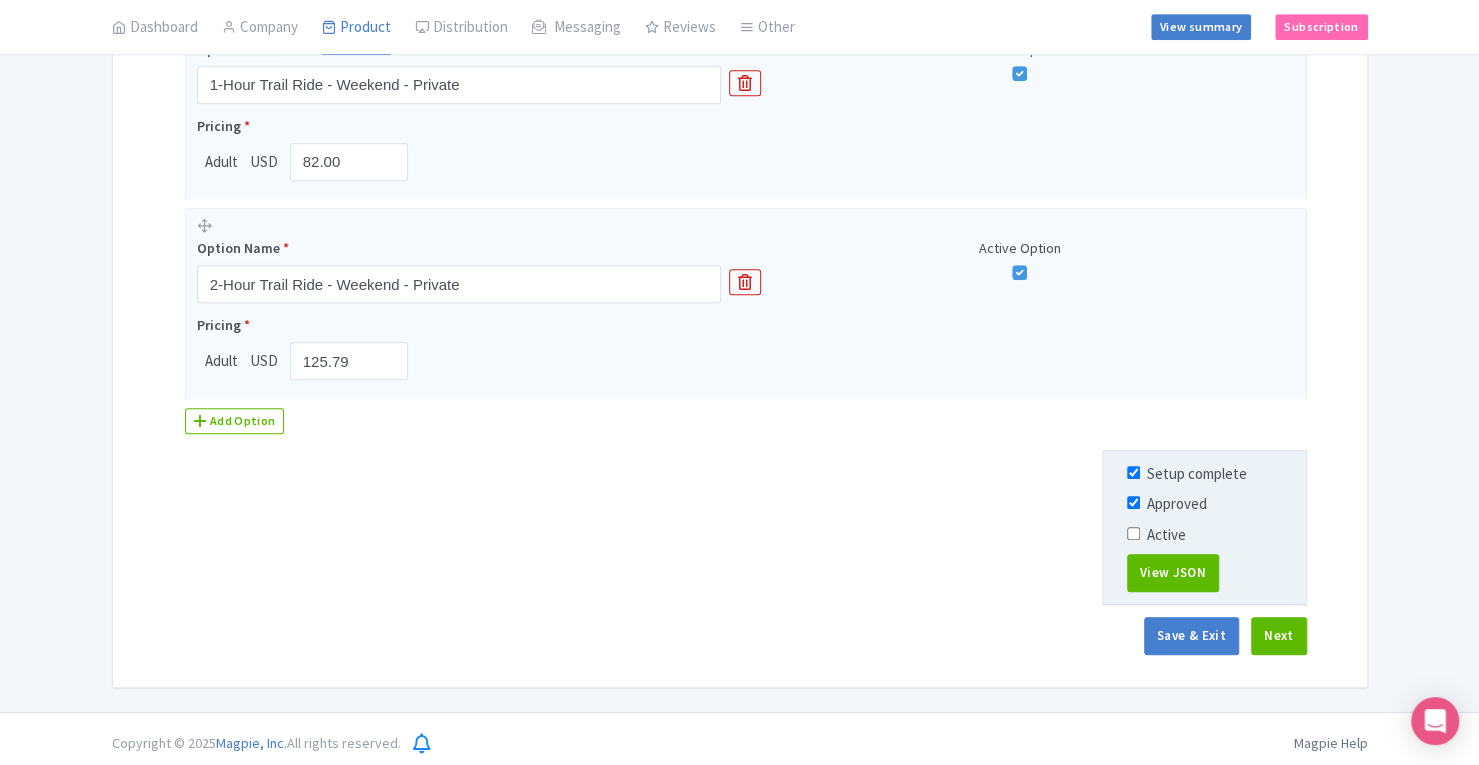 click at bounding box center [1133, 533] 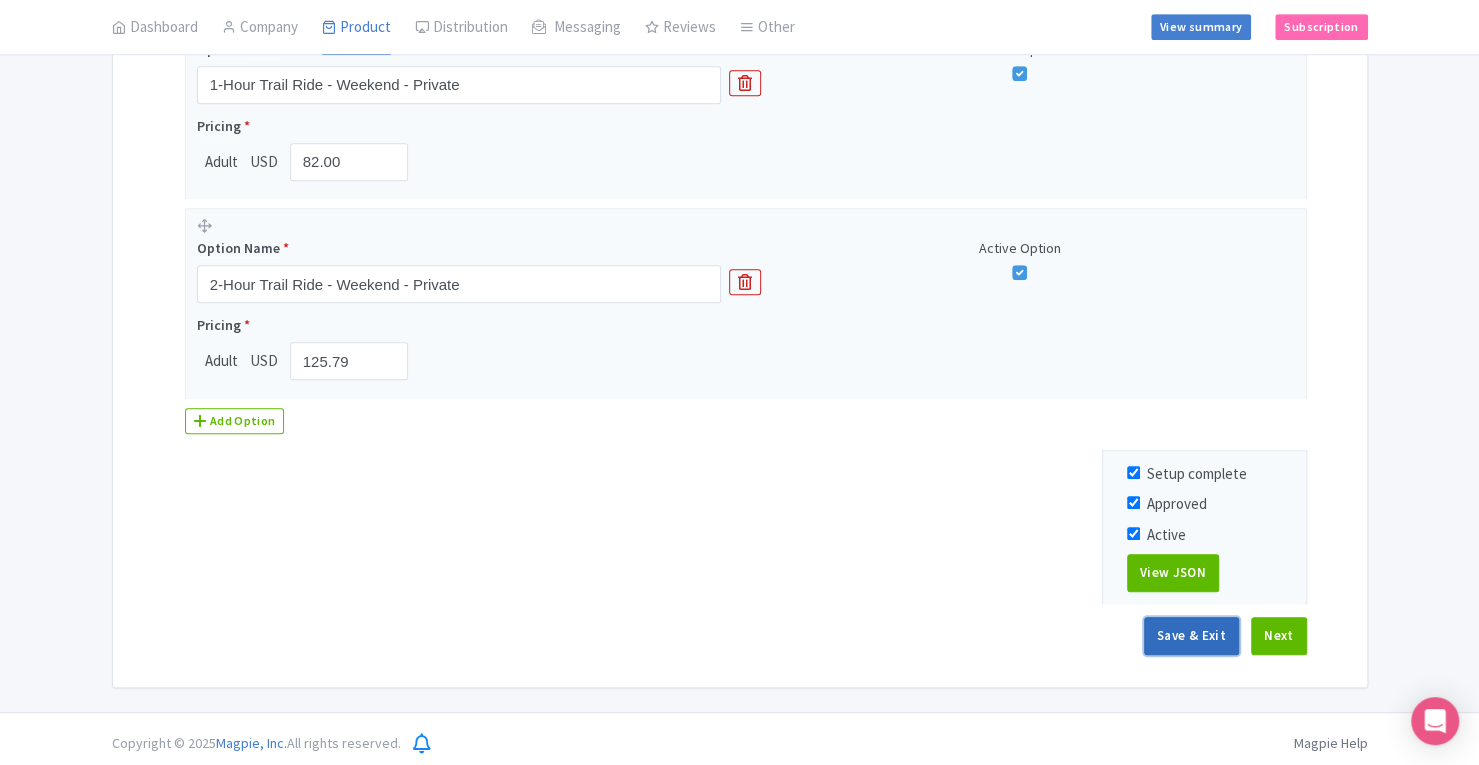 click on "Save & Exit" at bounding box center [1191, 636] 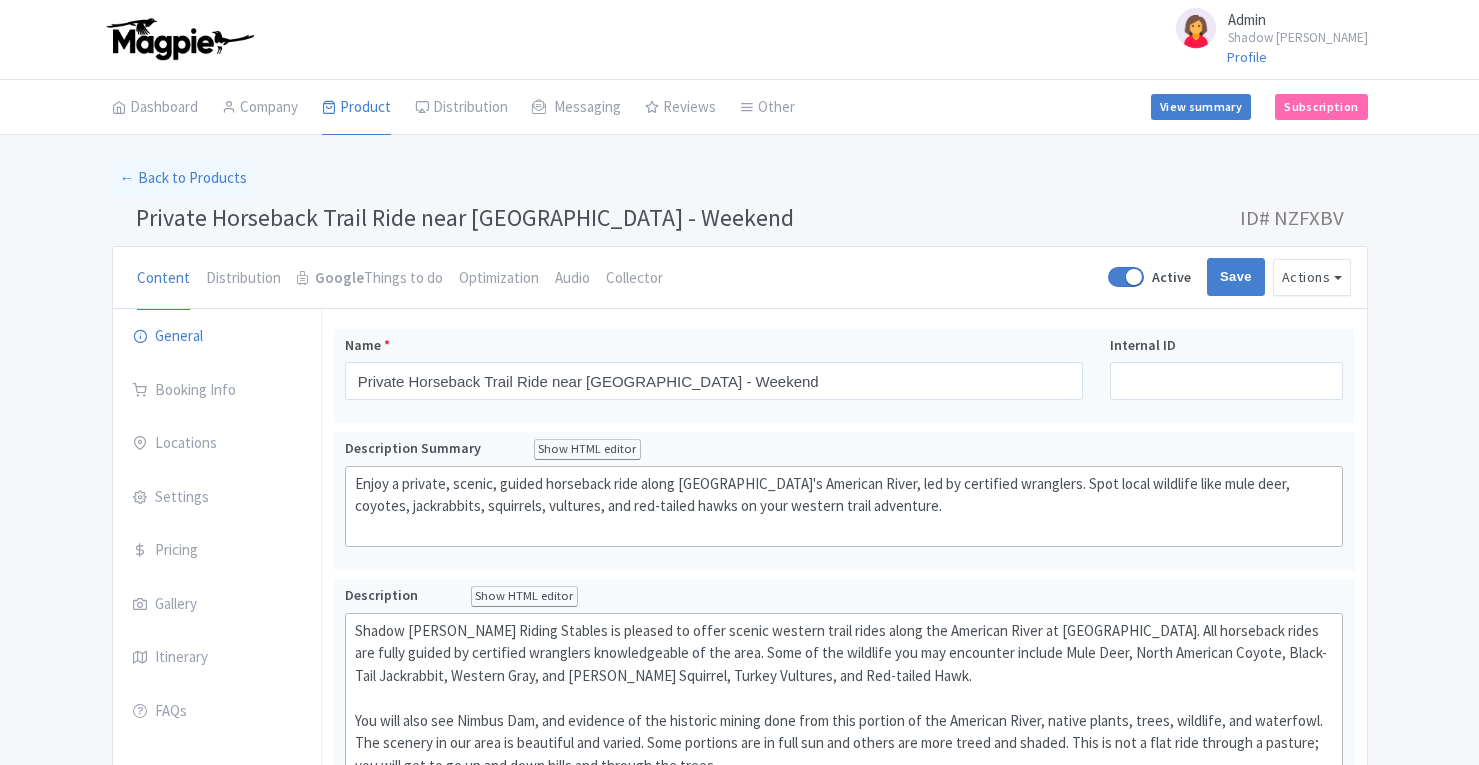 scroll, scrollTop: 0, scrollLeft: 0, axis: both 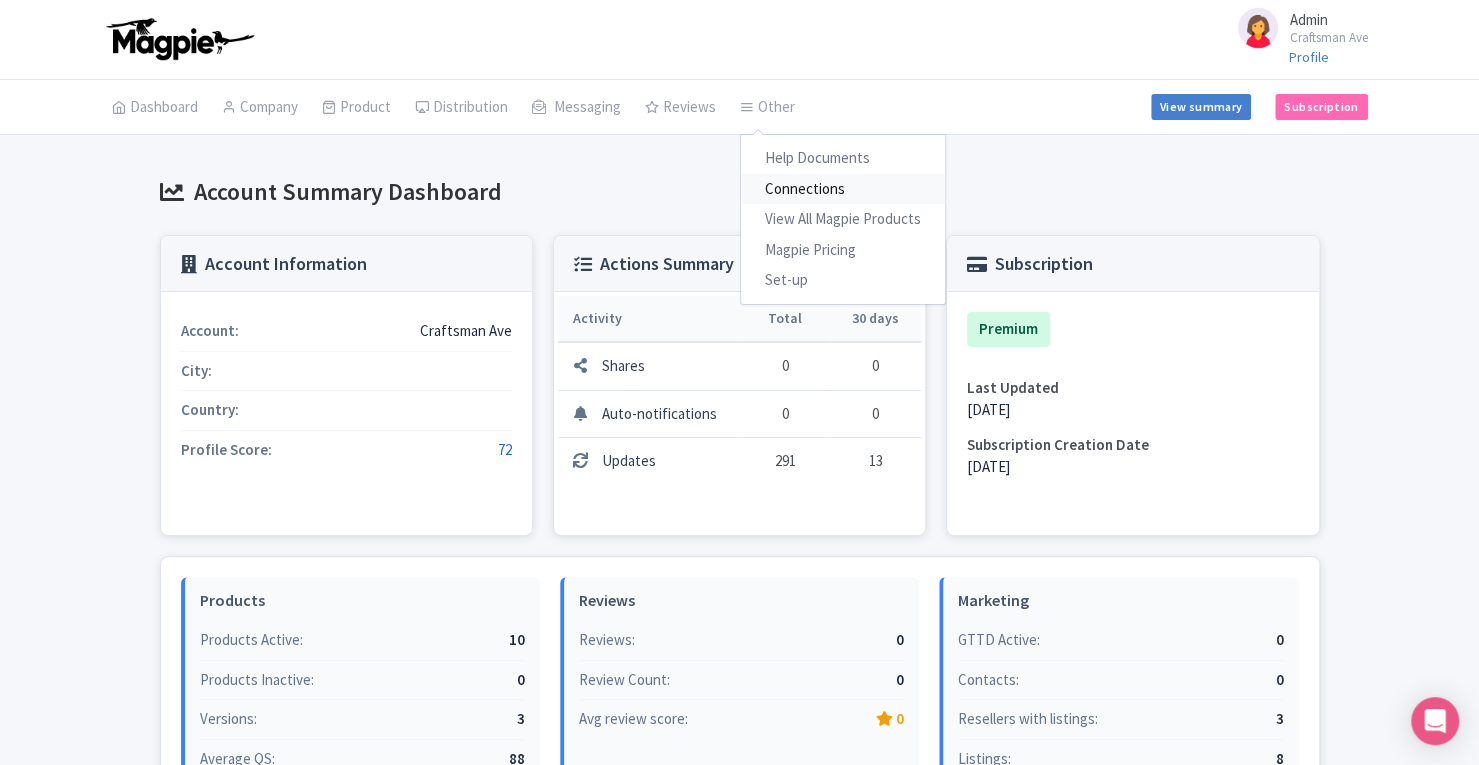 click on "Connections" at bounding box center (843, 189) 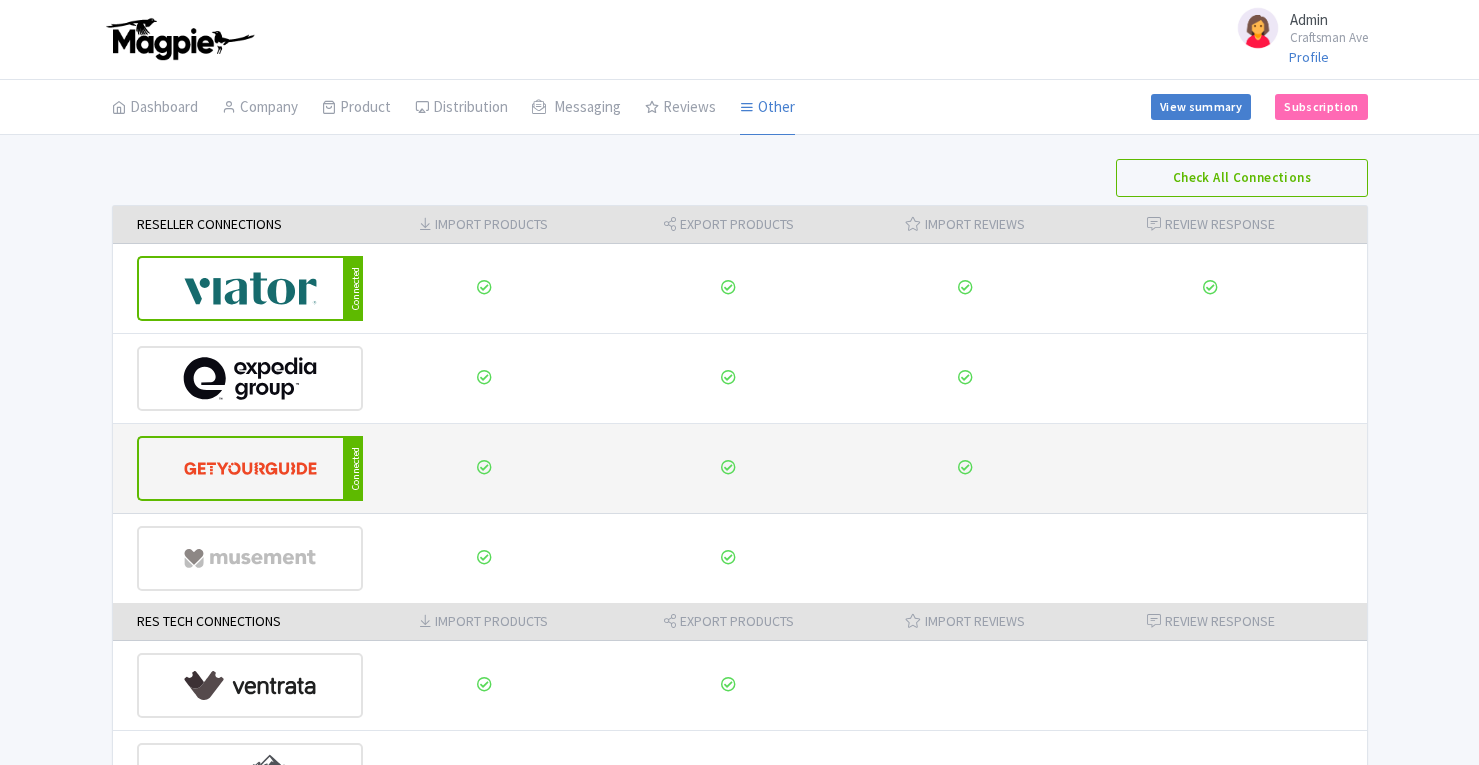 scroll, scrollTop: 0, scrollLeft: 0, axis: both 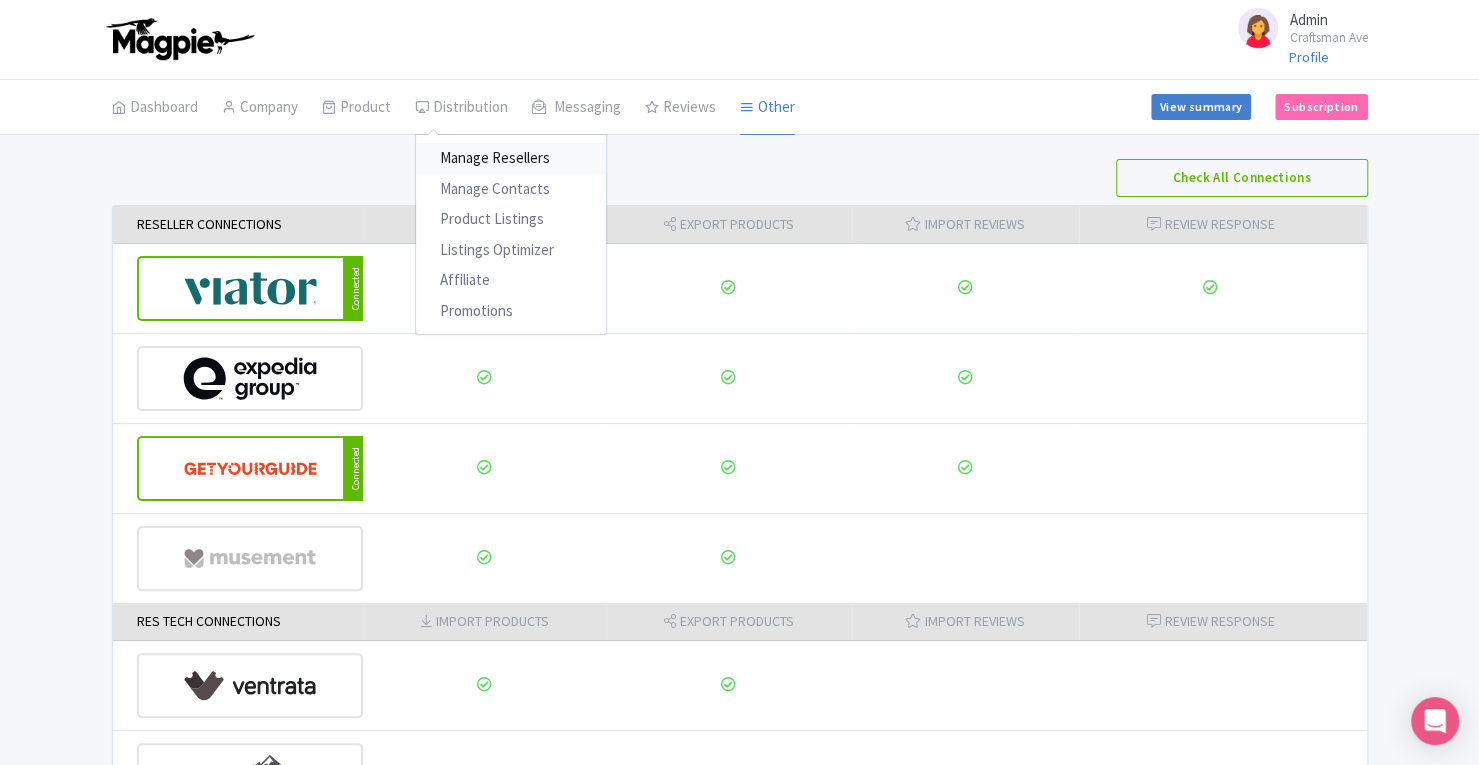 click on "Manage Resellers" at bounding box center (511, 158) 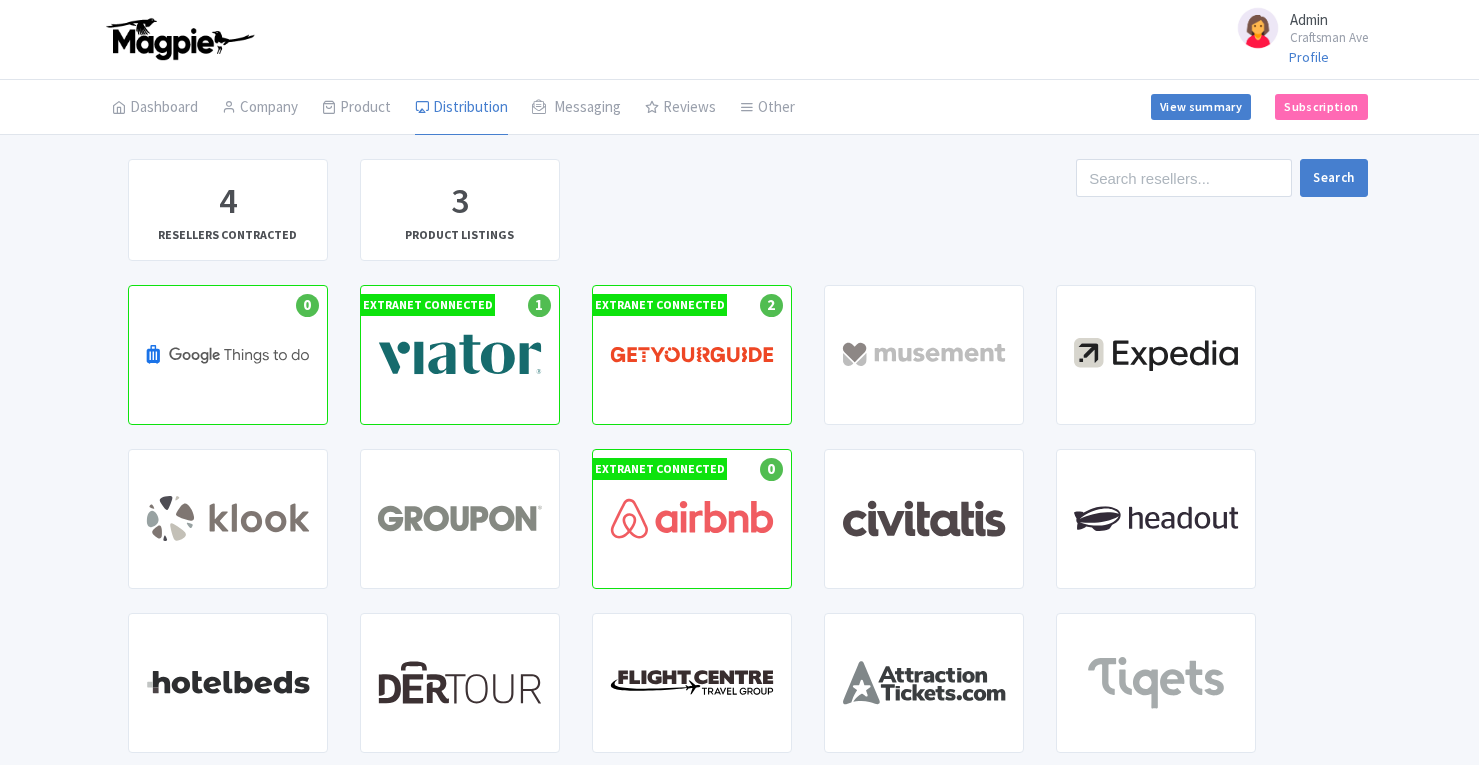 scroll, scrollTop: 0, scrollLeft: 0, axis: both 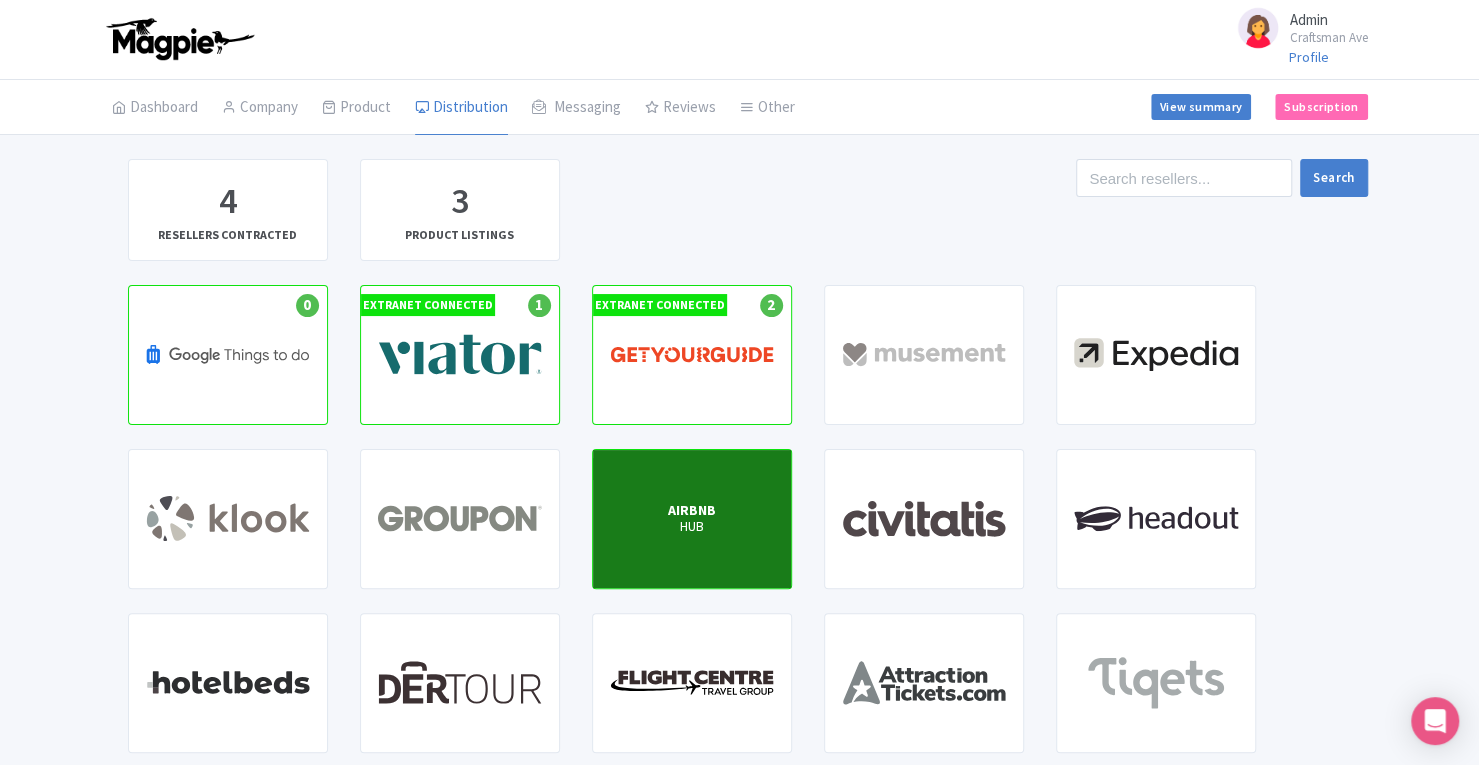 click on "AIRBNB
HUB" at bounding box center (692, 519) 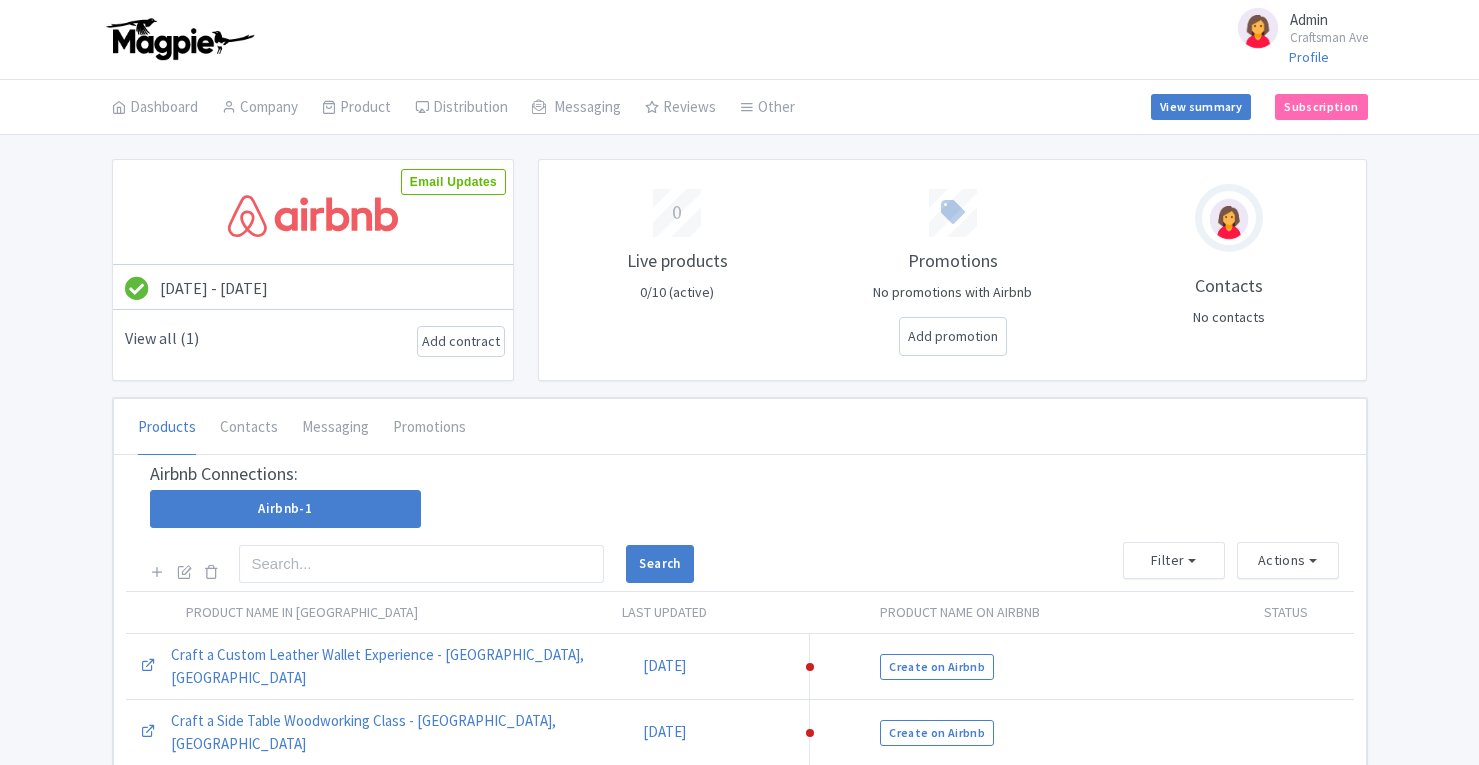 scroll, scrollTop: 0, scrollLeft: 0, axis: both 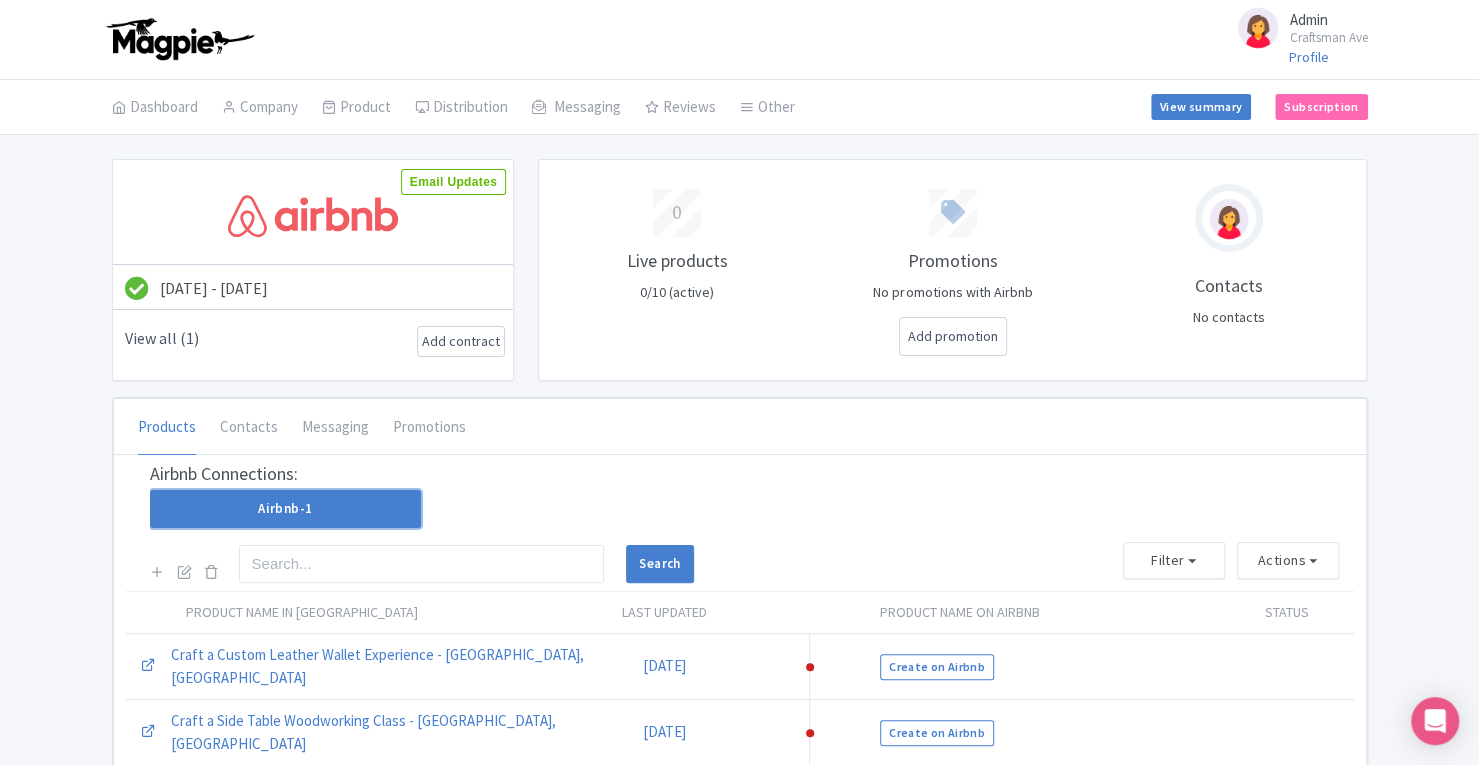 click on "Airbnb-1" at bounding box center (285, 509) 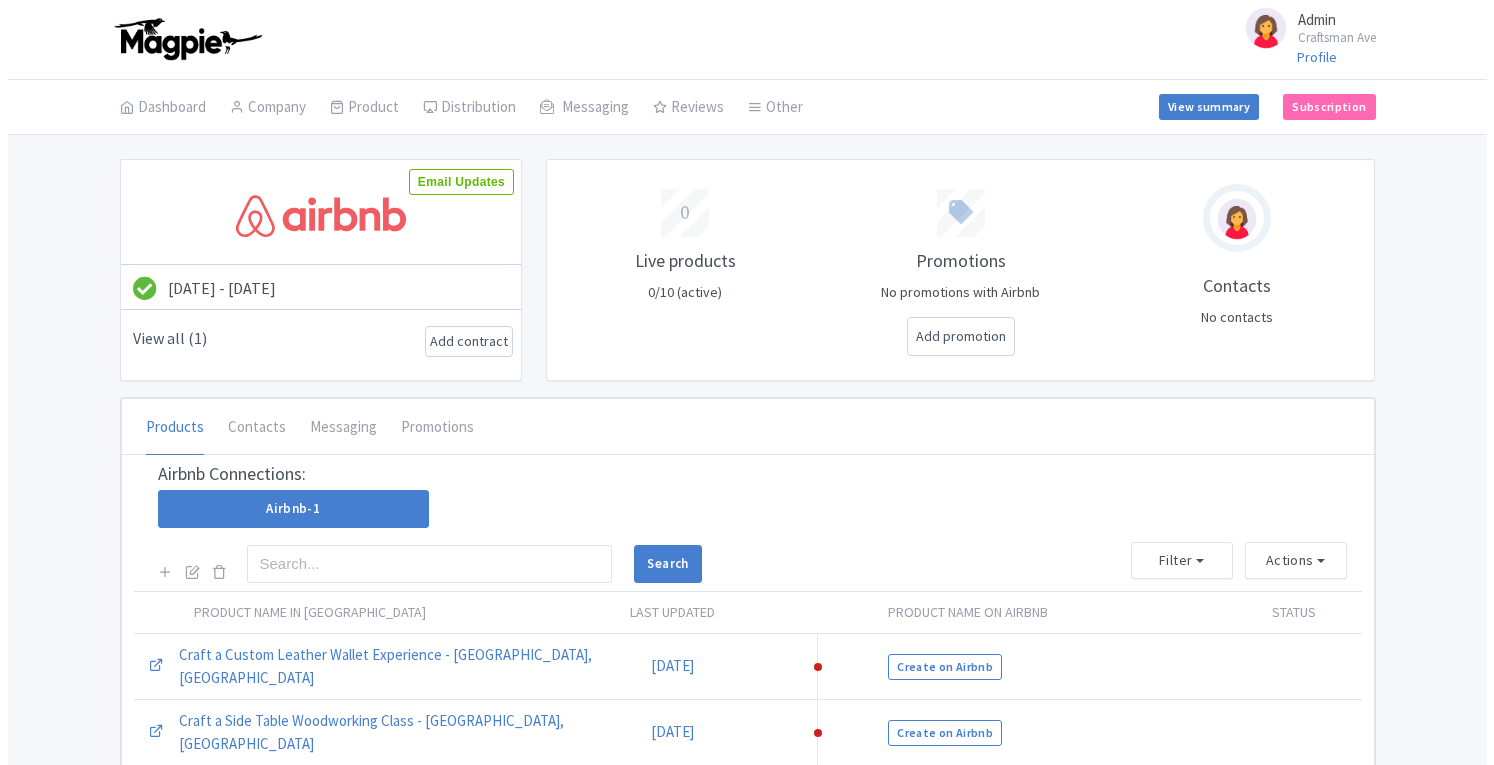 scroll, scrollTop: 0, scrollLeft: 0, axis: both 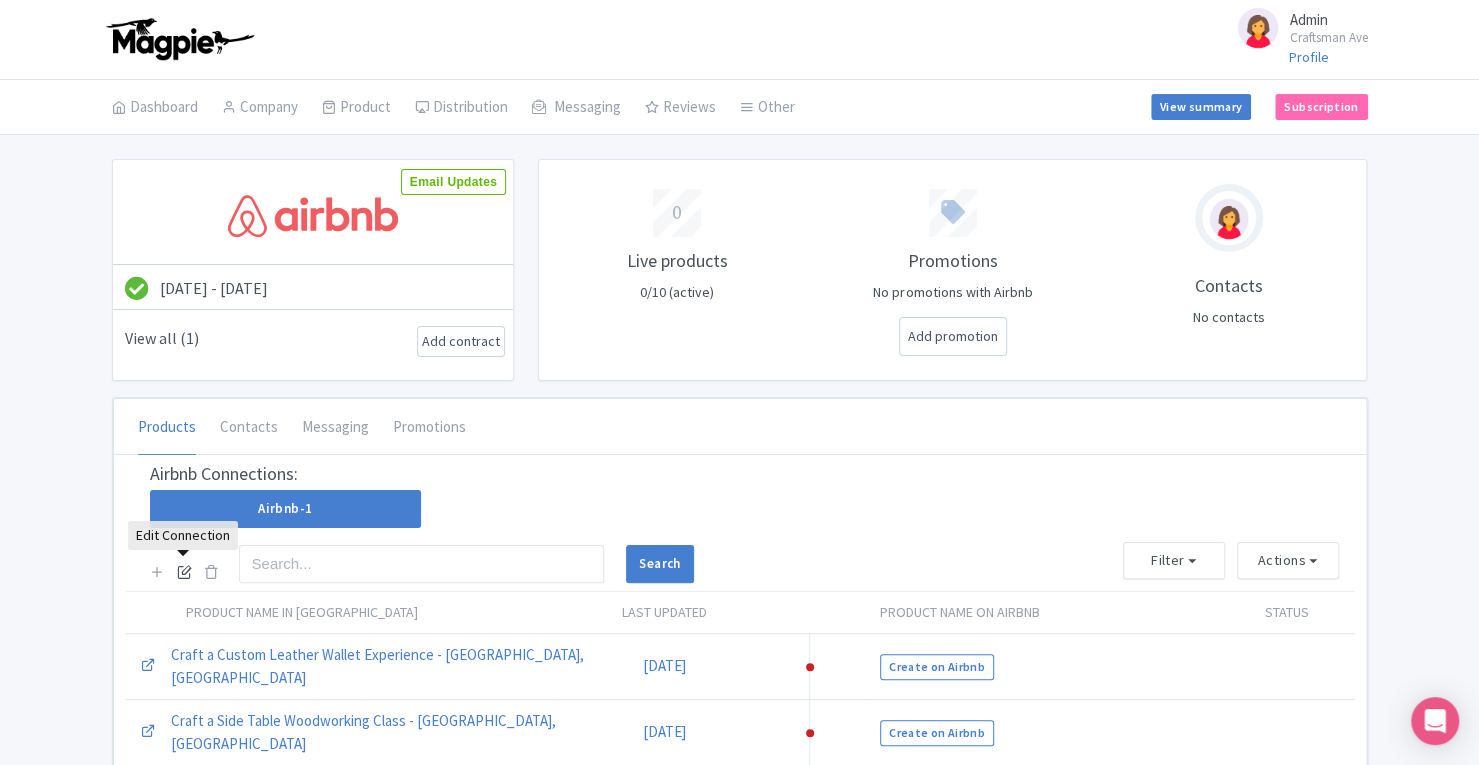click at bounding box center [184, 571] 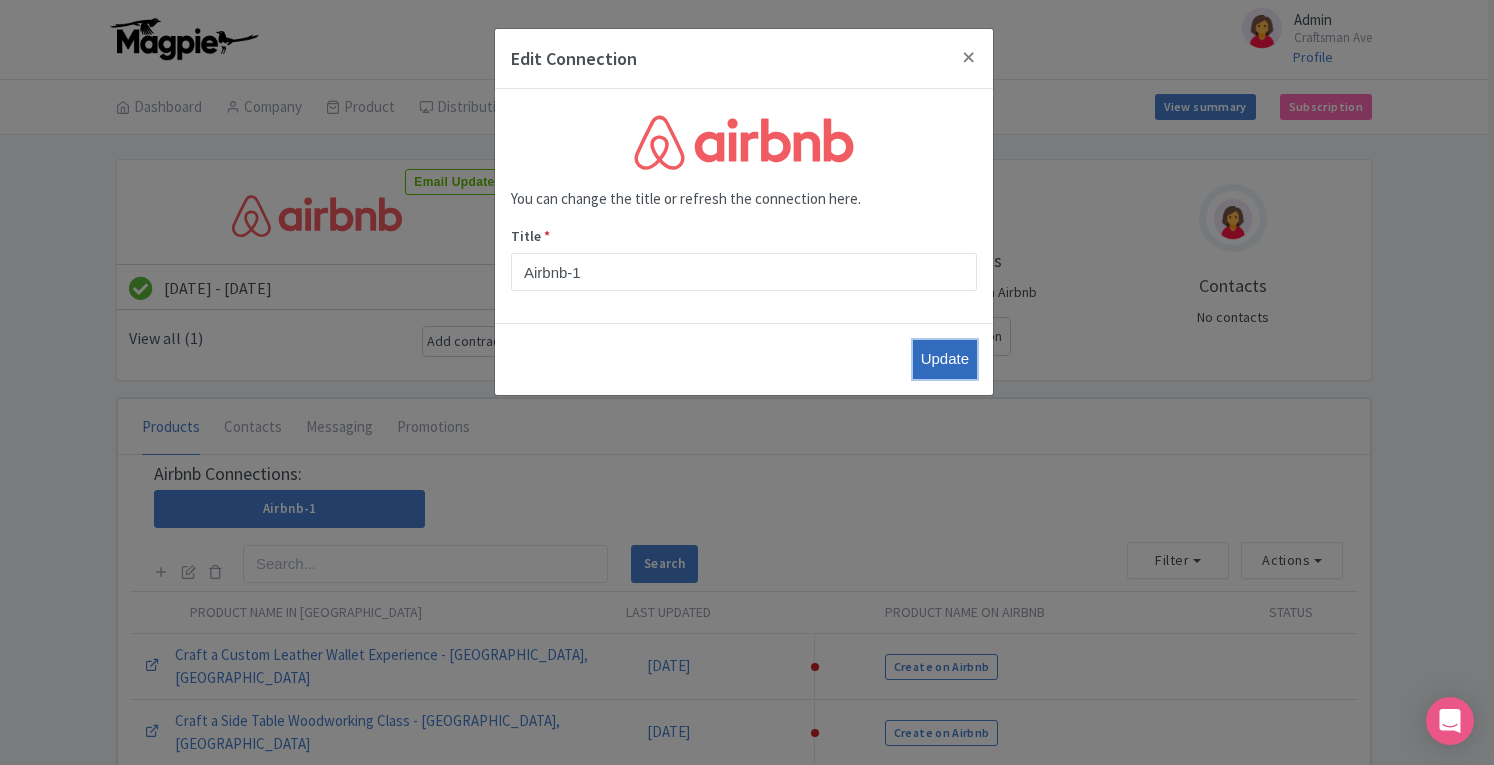 click on "Update" at bounding box center (945, 359) 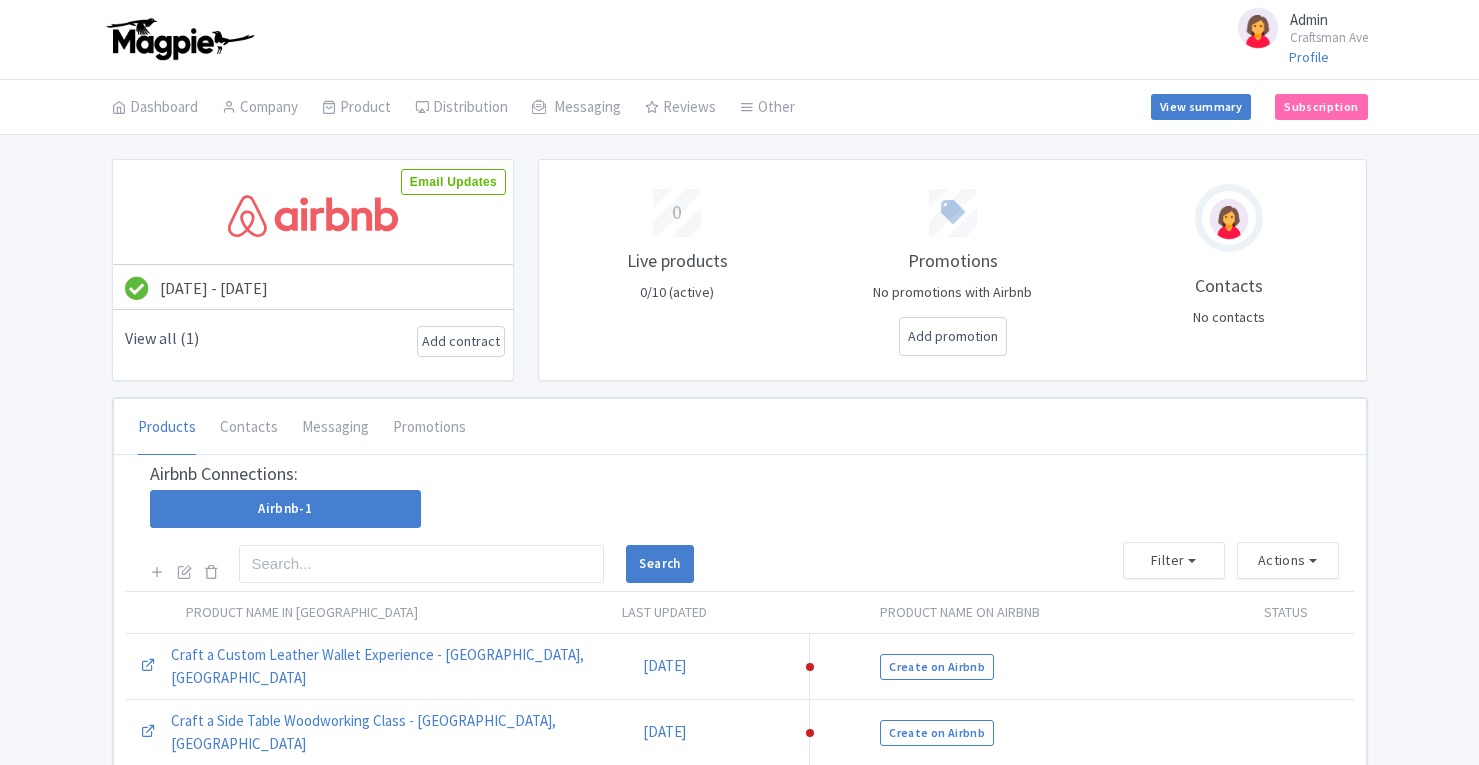 scroll, scrollTop: 0, scrollLeft: 0, axis: both 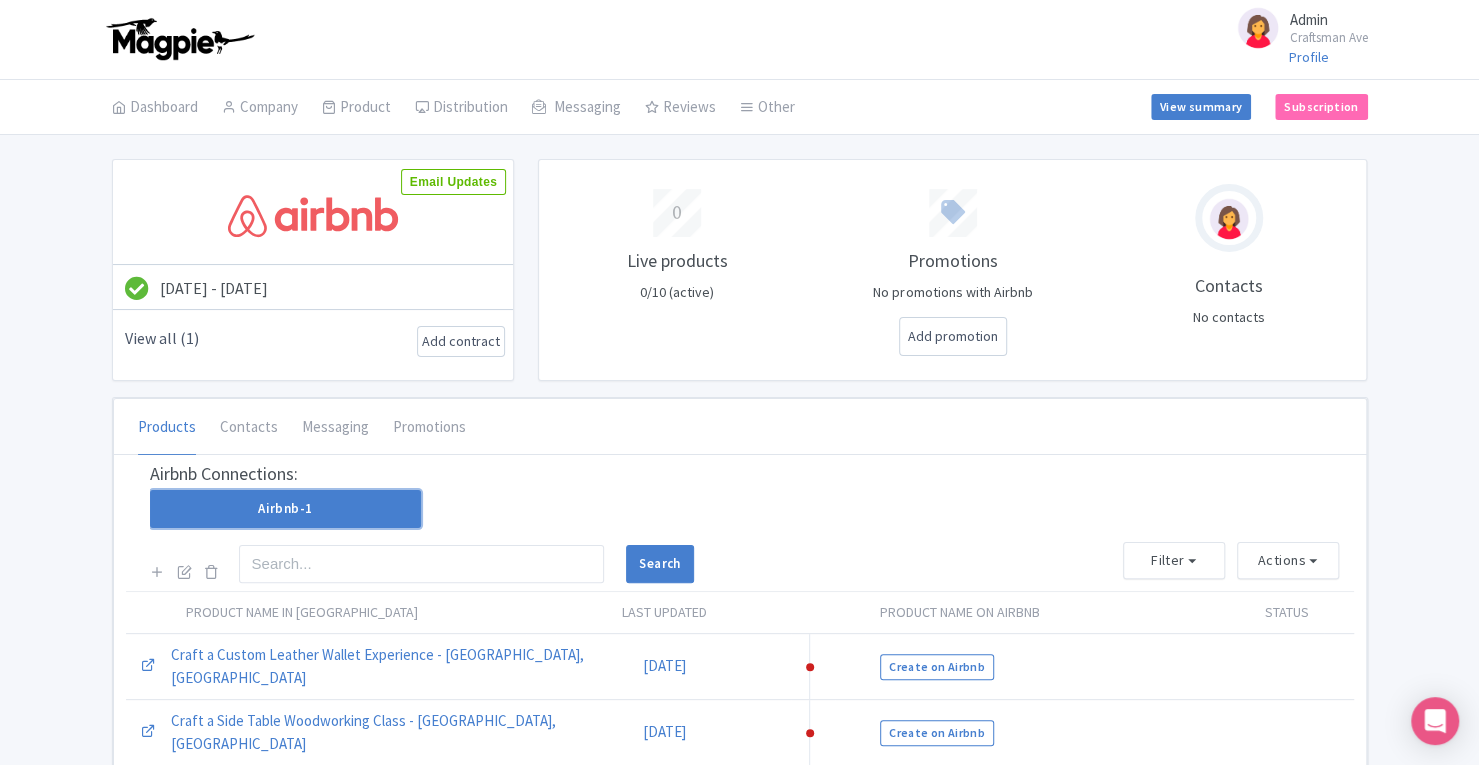 click on "Airbnb-1" at bounding box center [285, 509] 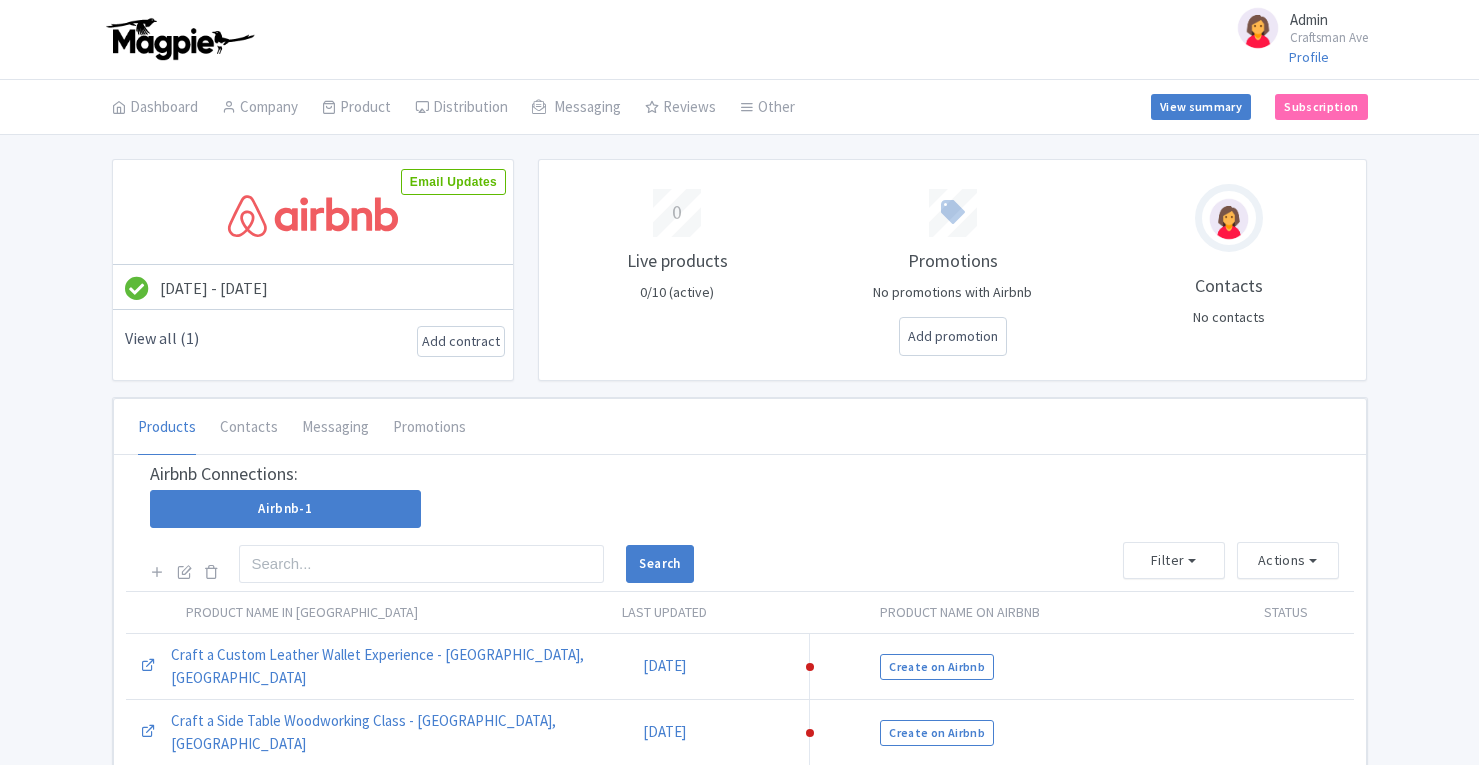 scroll, scrollTop: 0, scrollLeft: 0, axis: both 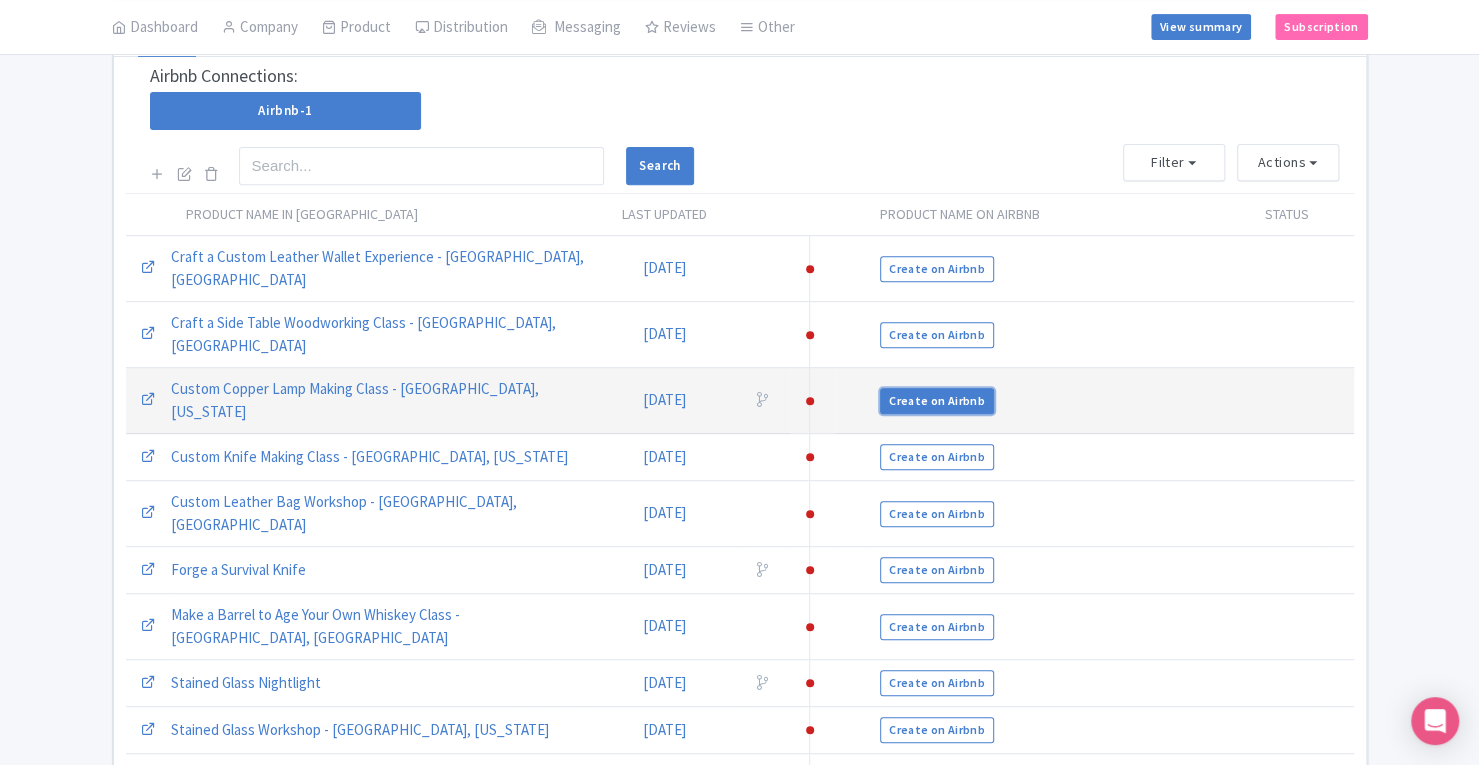 click on "Create on Airbnb" at bounding box center [937, 401] 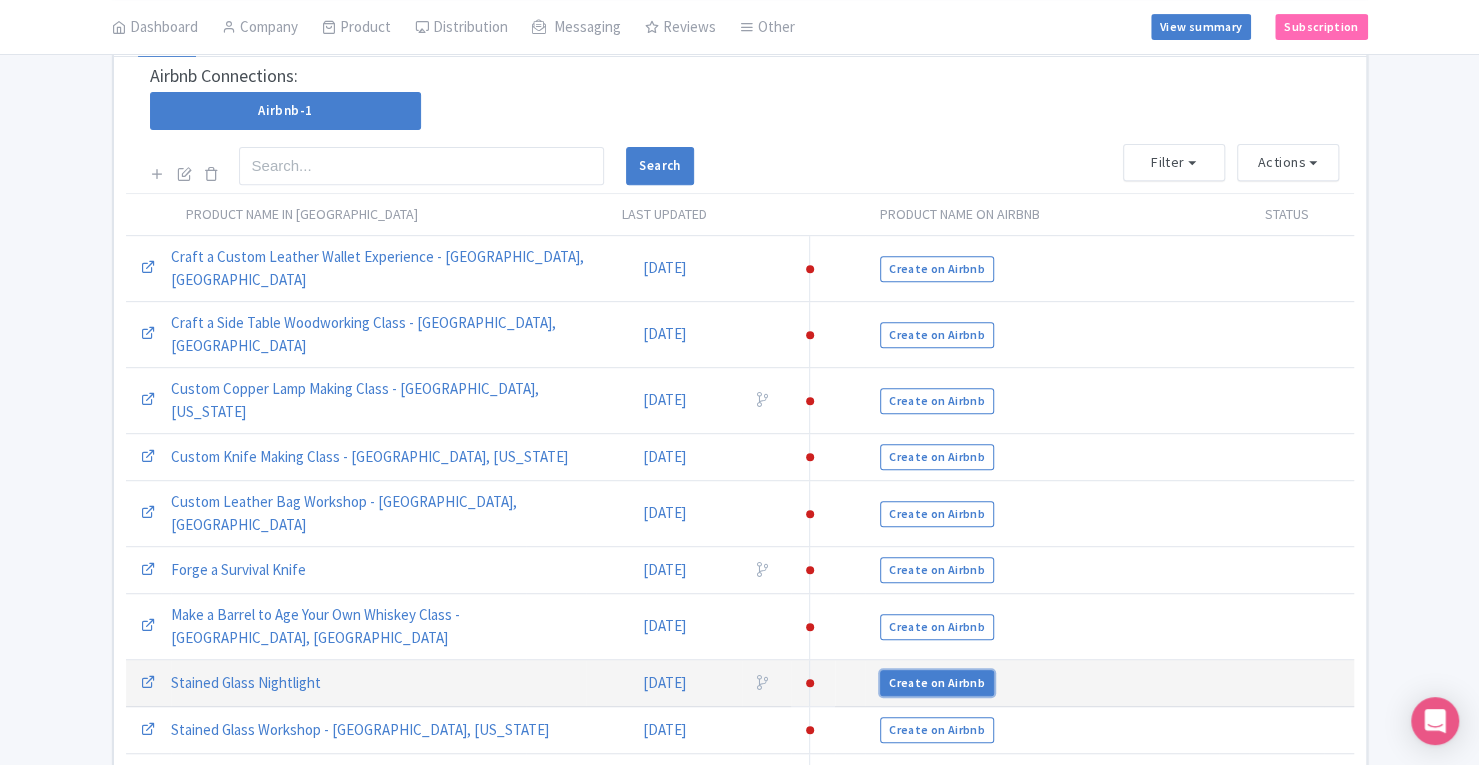 click on "Create on Airbnb" at bounding box center (937, 683) 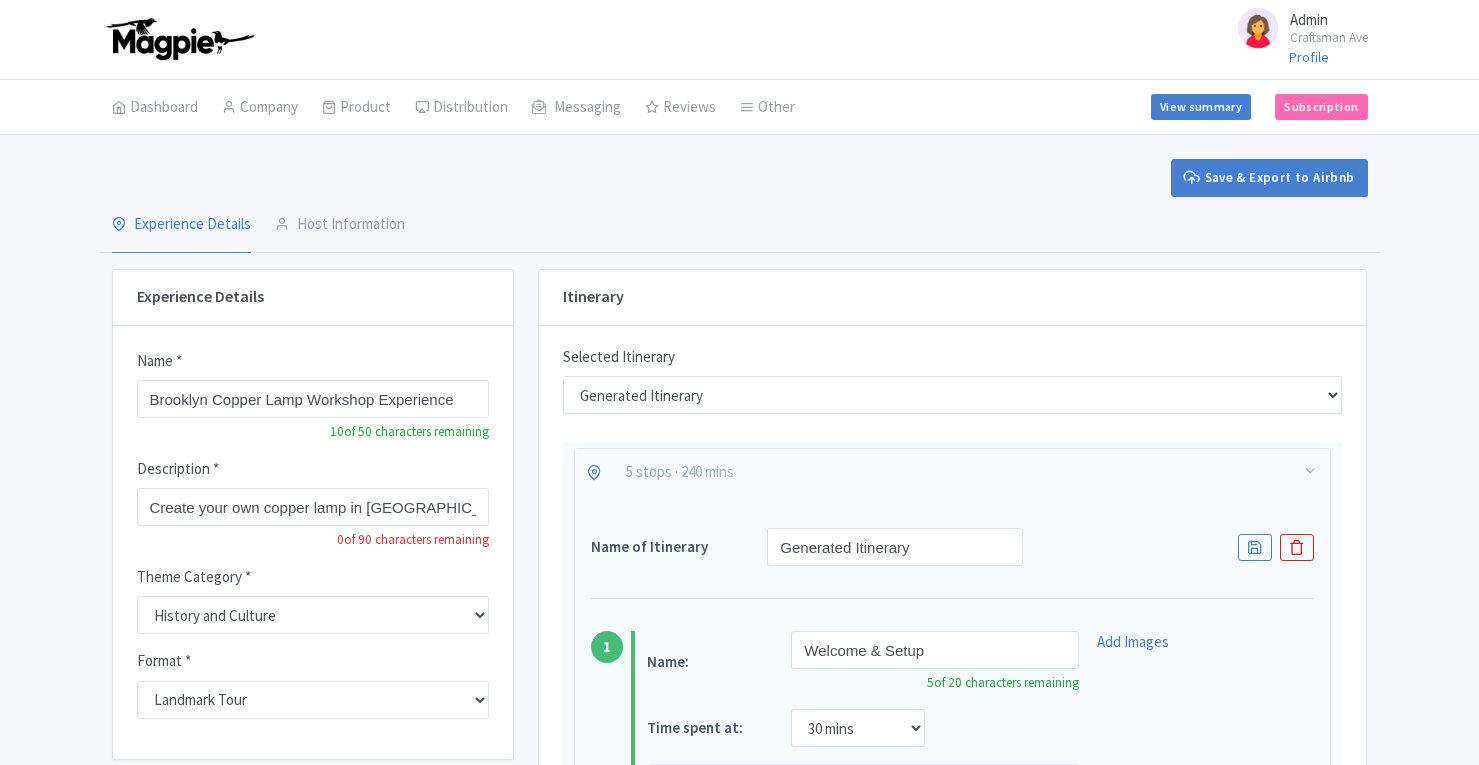scroll, scrollTop: 0, scrollLeft: 0, axis: both 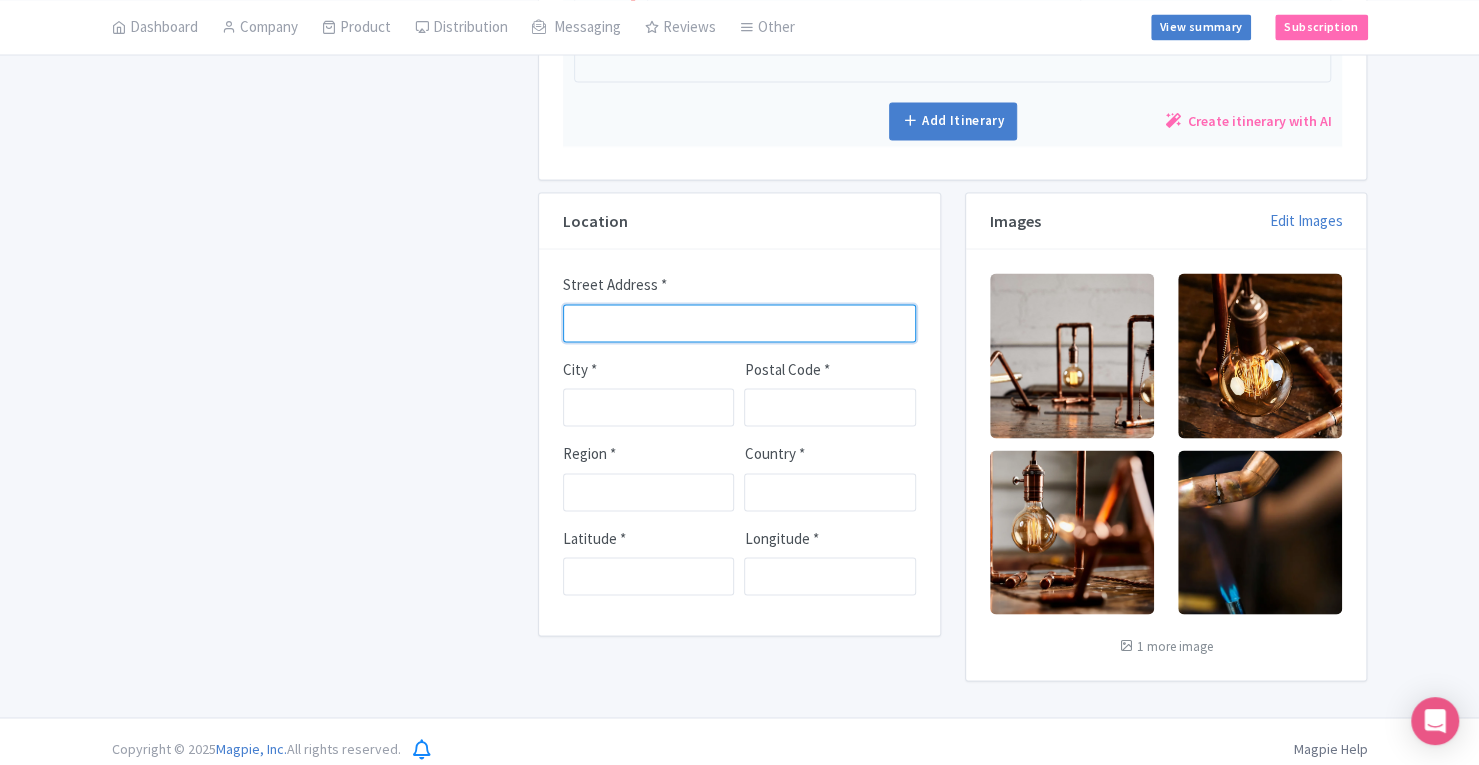 click on "Street Address *" at bounding box center [739, 323] 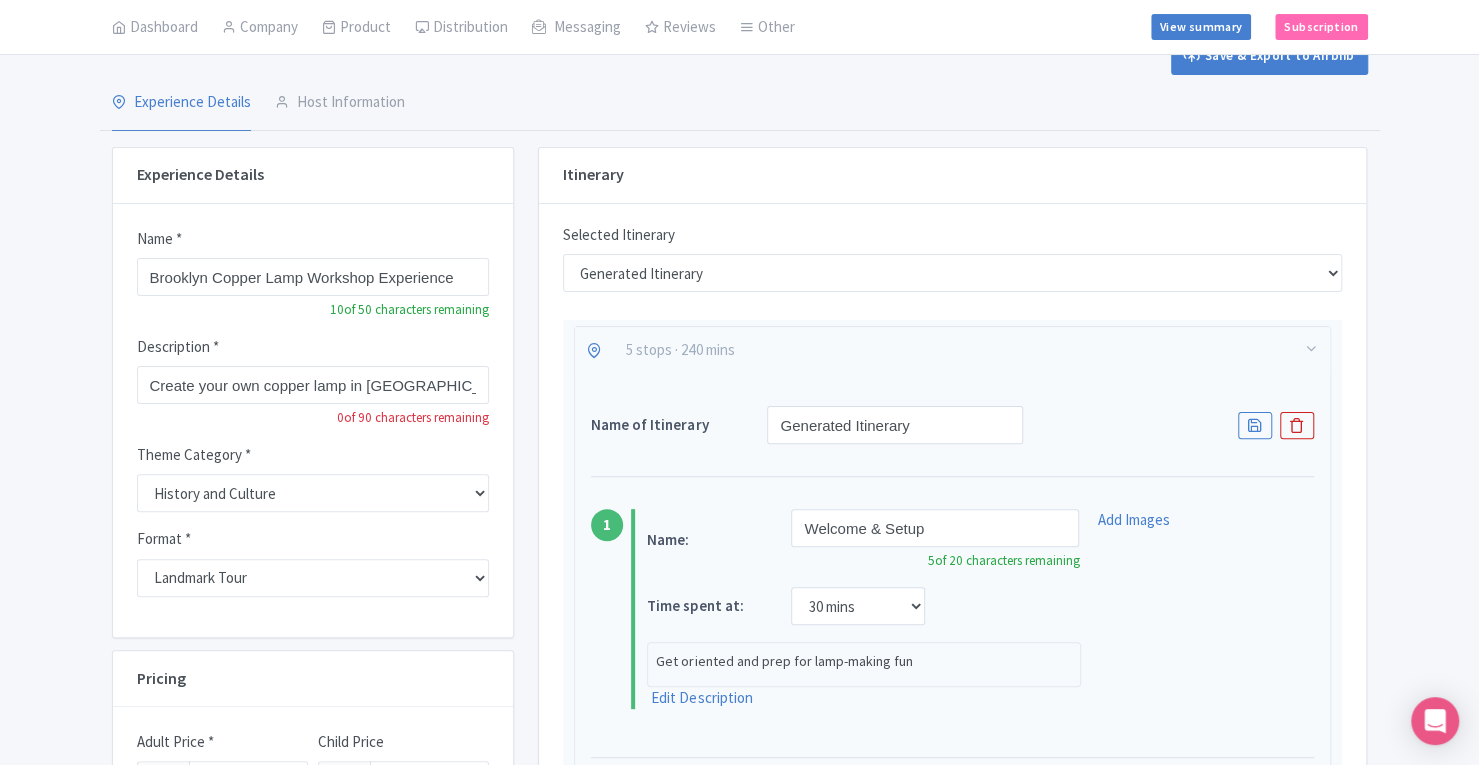 scroll, scrollTop: 106, scrollLeft: 0, axis: vertical 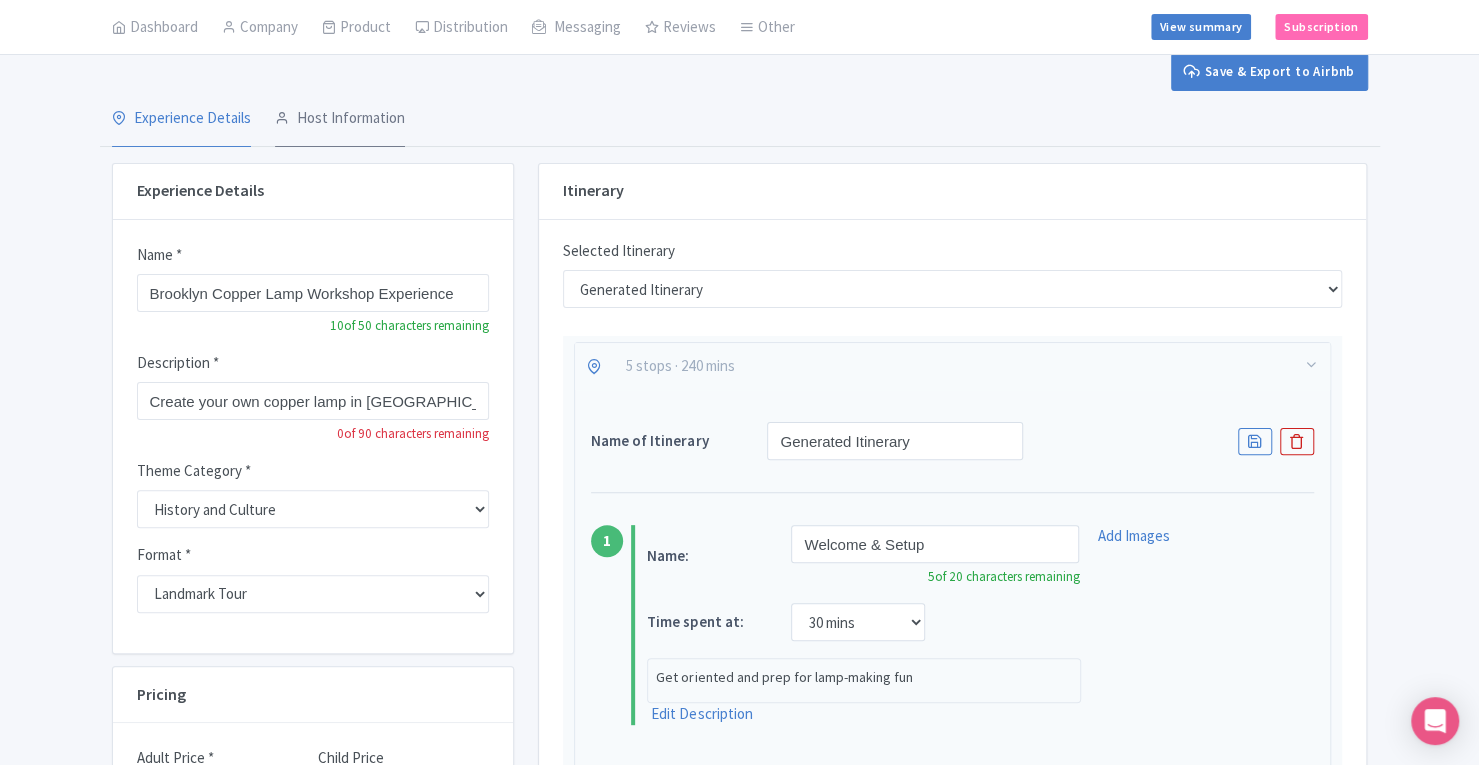 click on "Host Information" at bounding box center (340, 119) 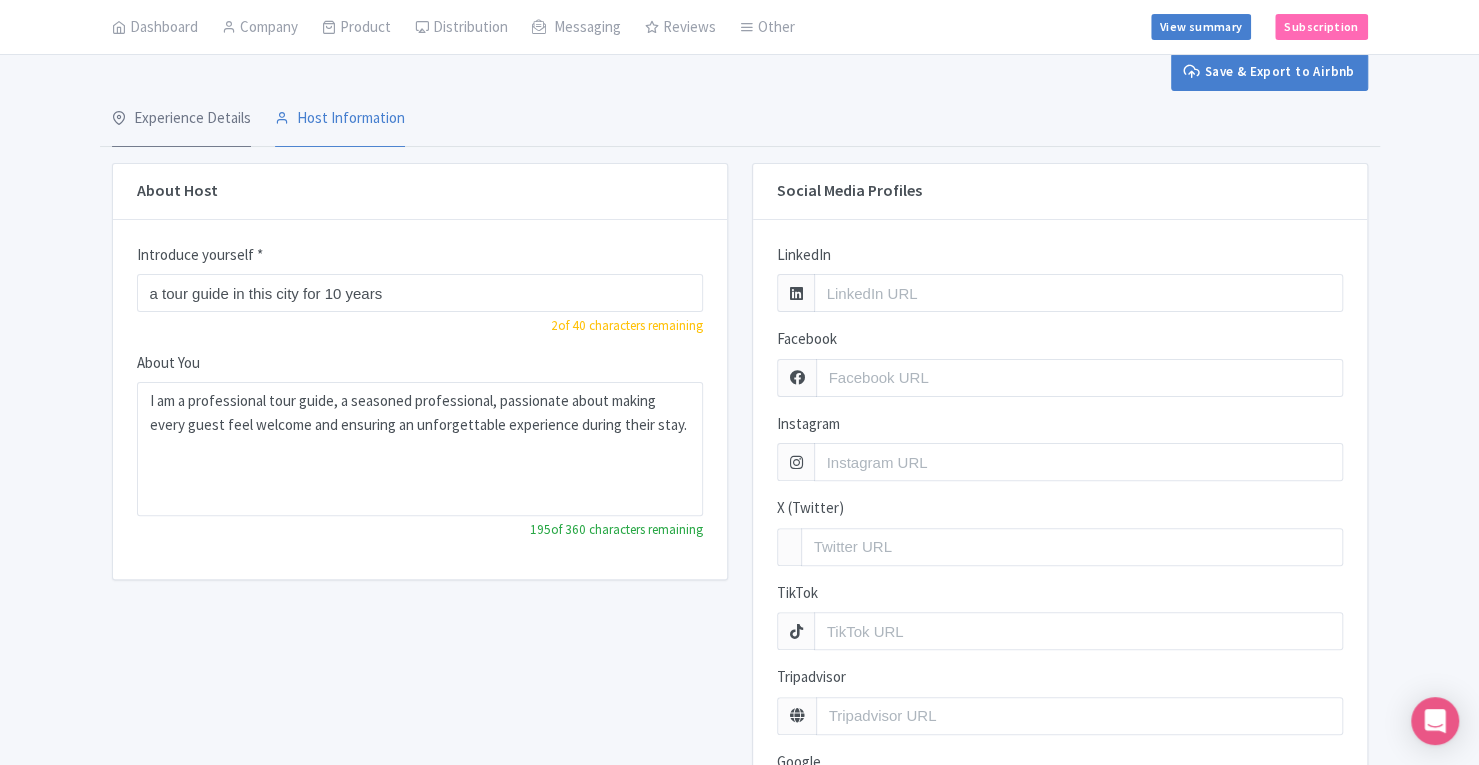 click on "Experience Details" at bounding box center (181, 119) 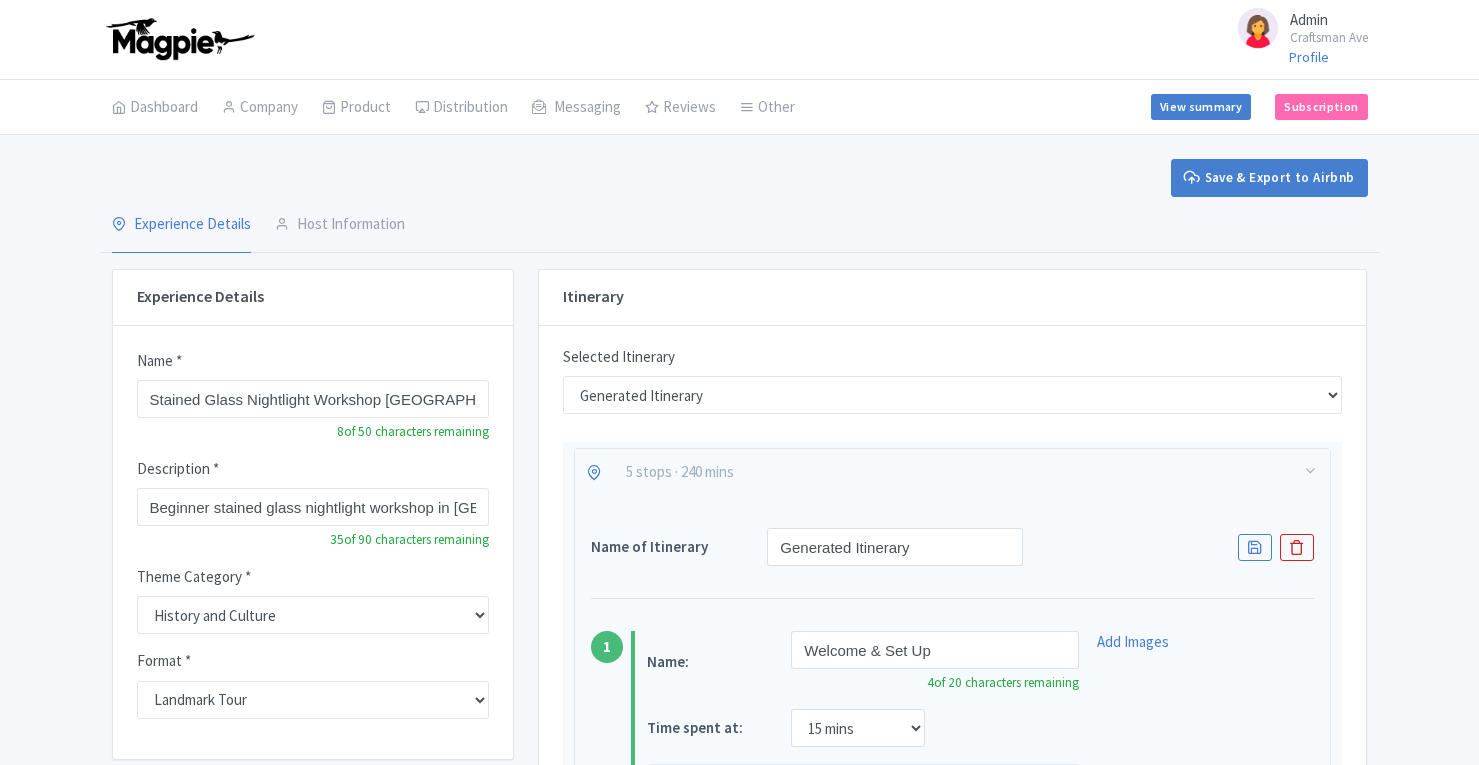 scroll, scrollTop: 0, scrollLeft: 0, axis: both 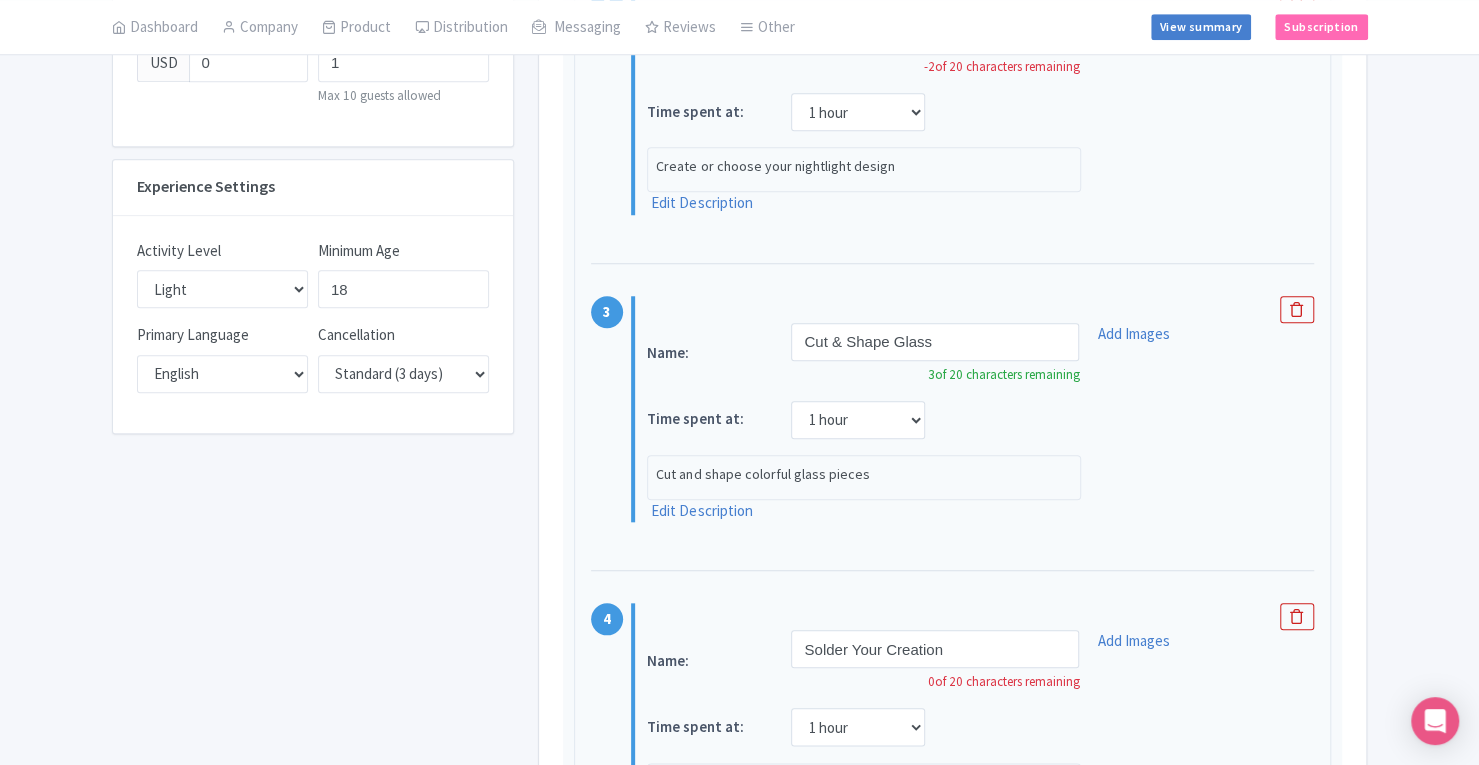 drag, startPoint x: 1492, startPoint y: 167, endPoint x: 1492, endPoint y: 410, distance: 243 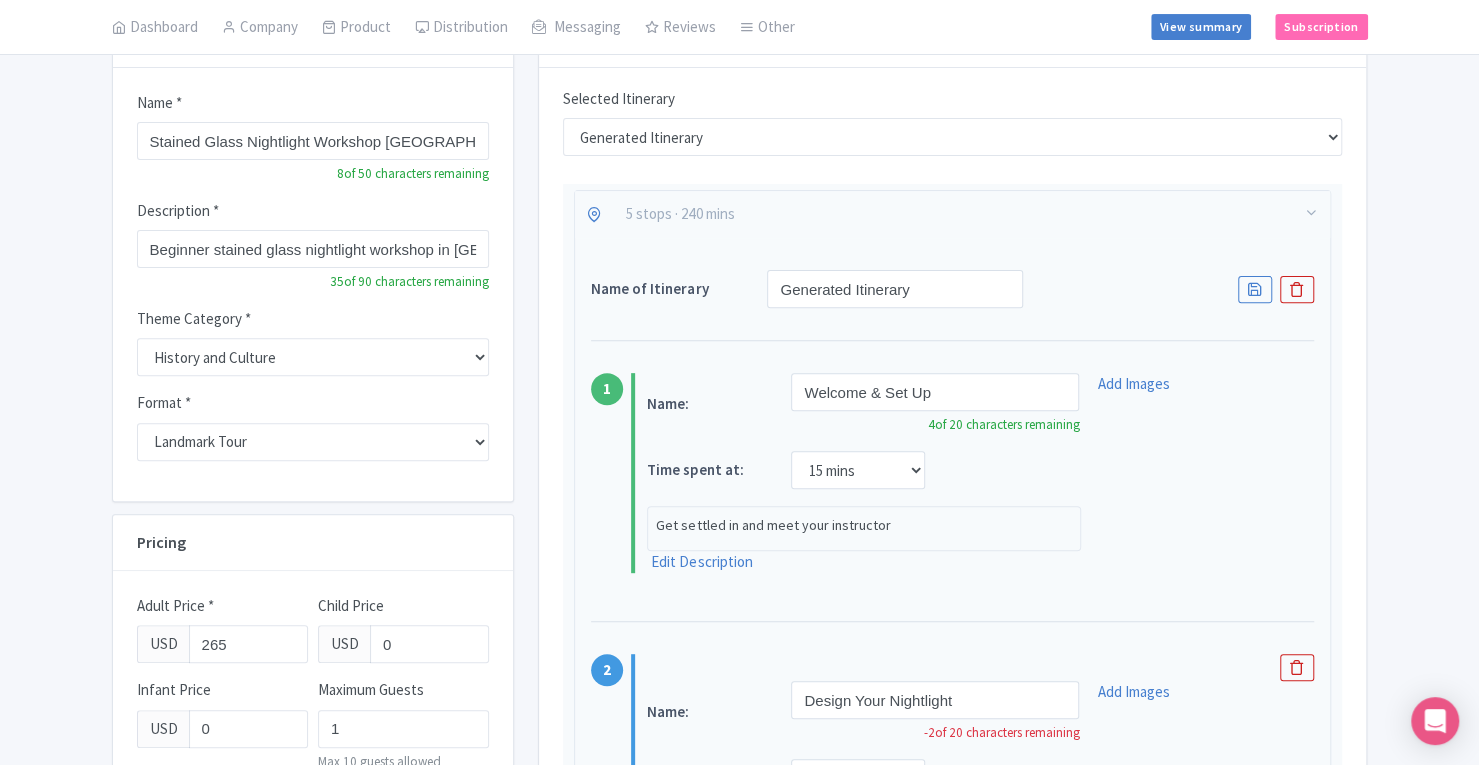 scroll, scrollTop: 0, scrollLeft: 0, axis: both 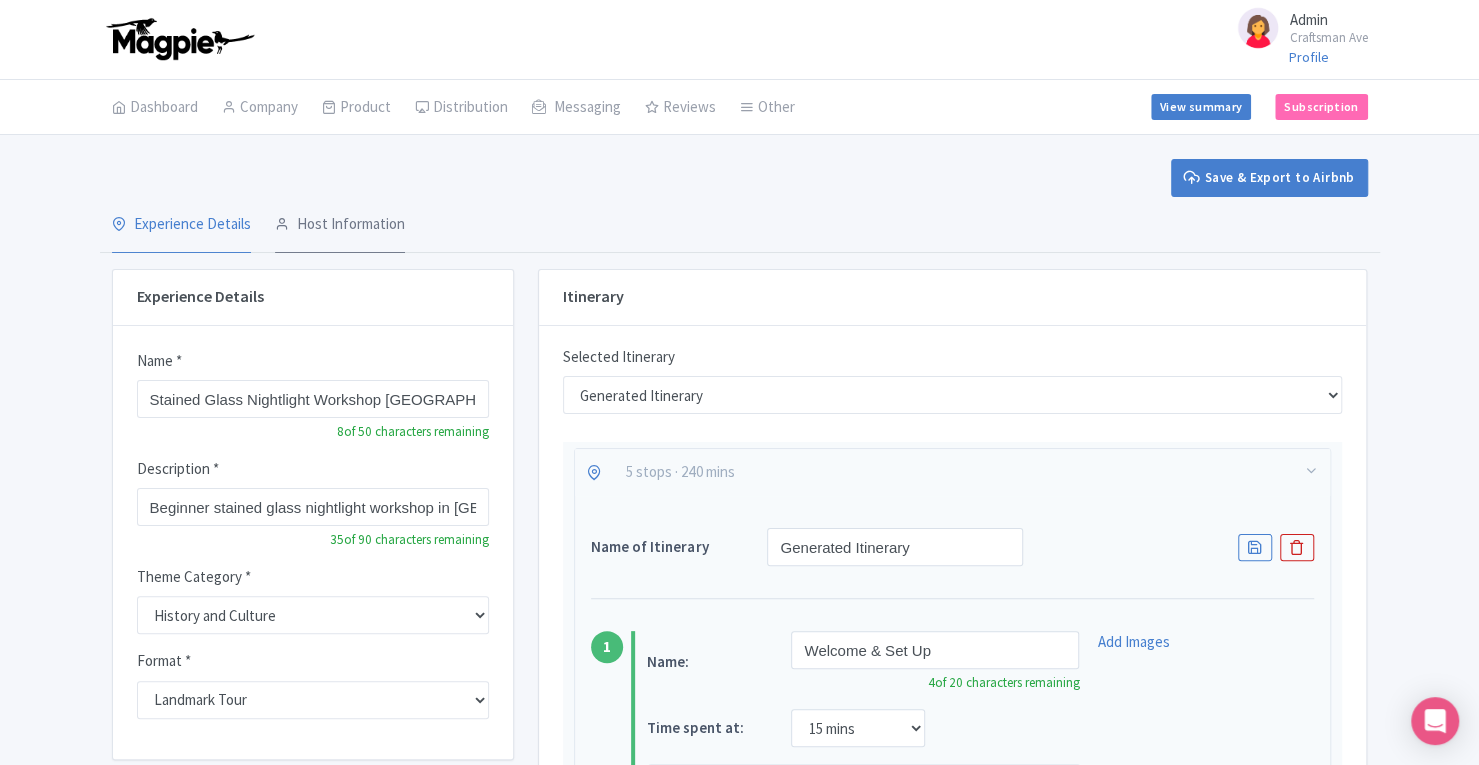 click on "Host Information" at bounding box center [340, 225] 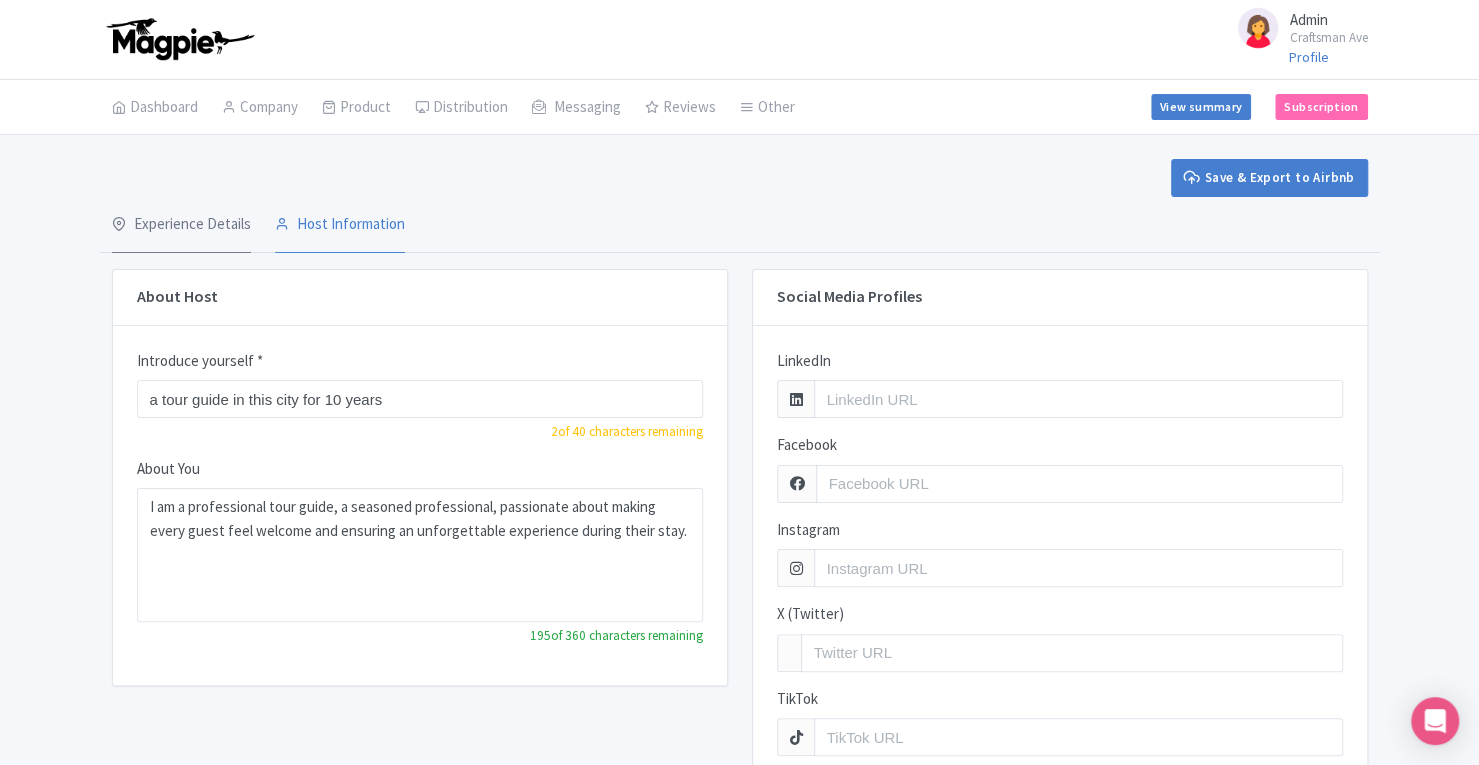 click on "Experience Details" at bounding box center [181, 225] 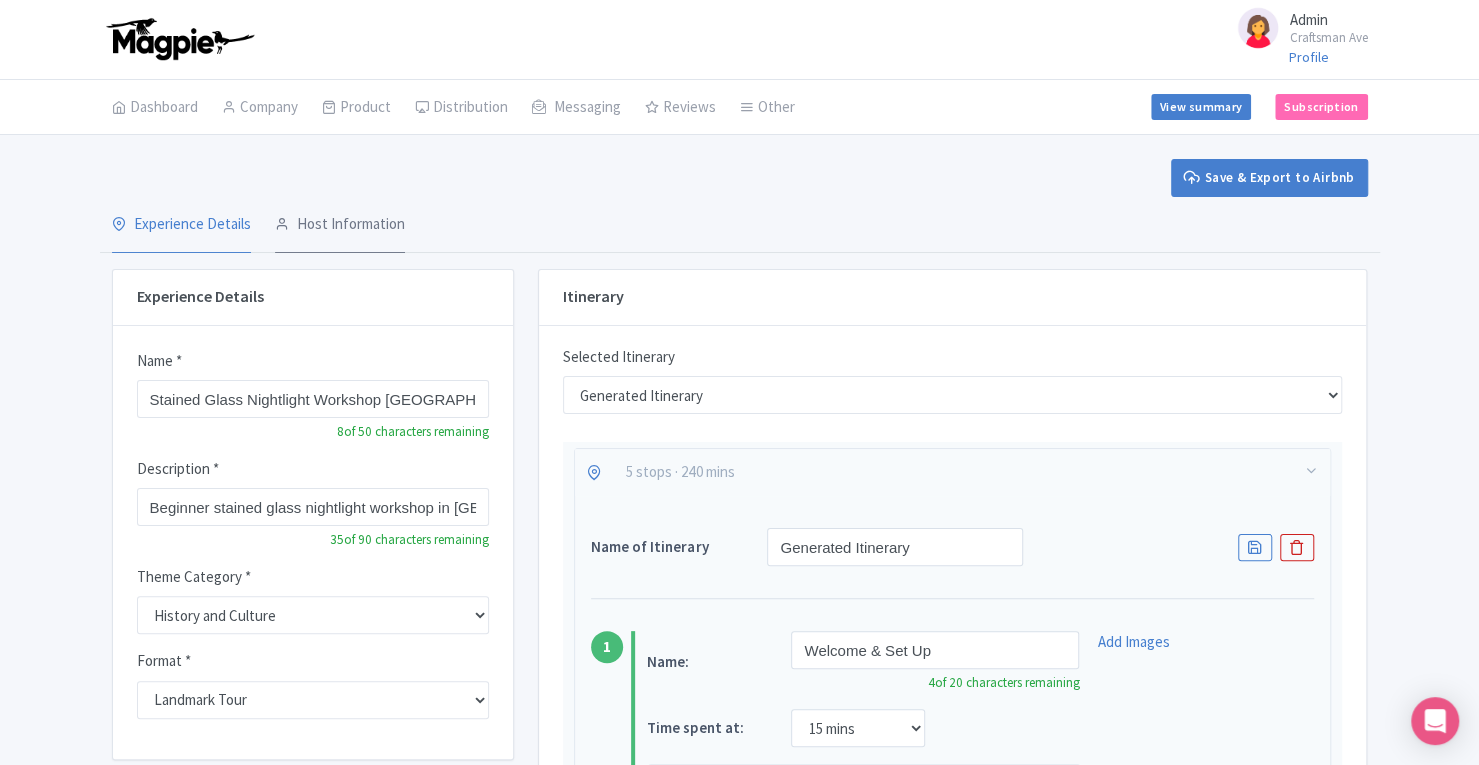 click on "Host Information" at bounding box center (340, 225) 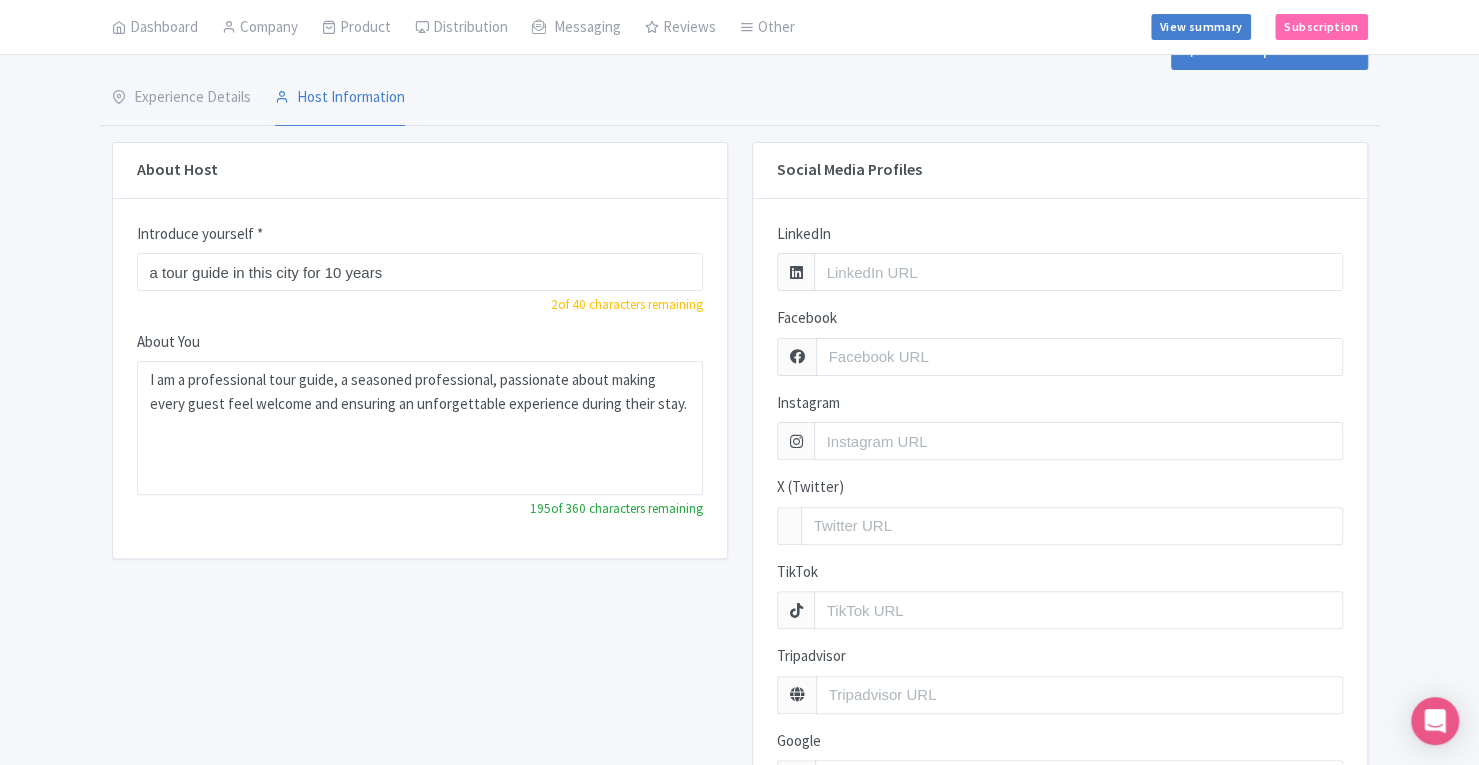 scroll, scrollTop: 133, scrollLeft: 0, axis: vertical 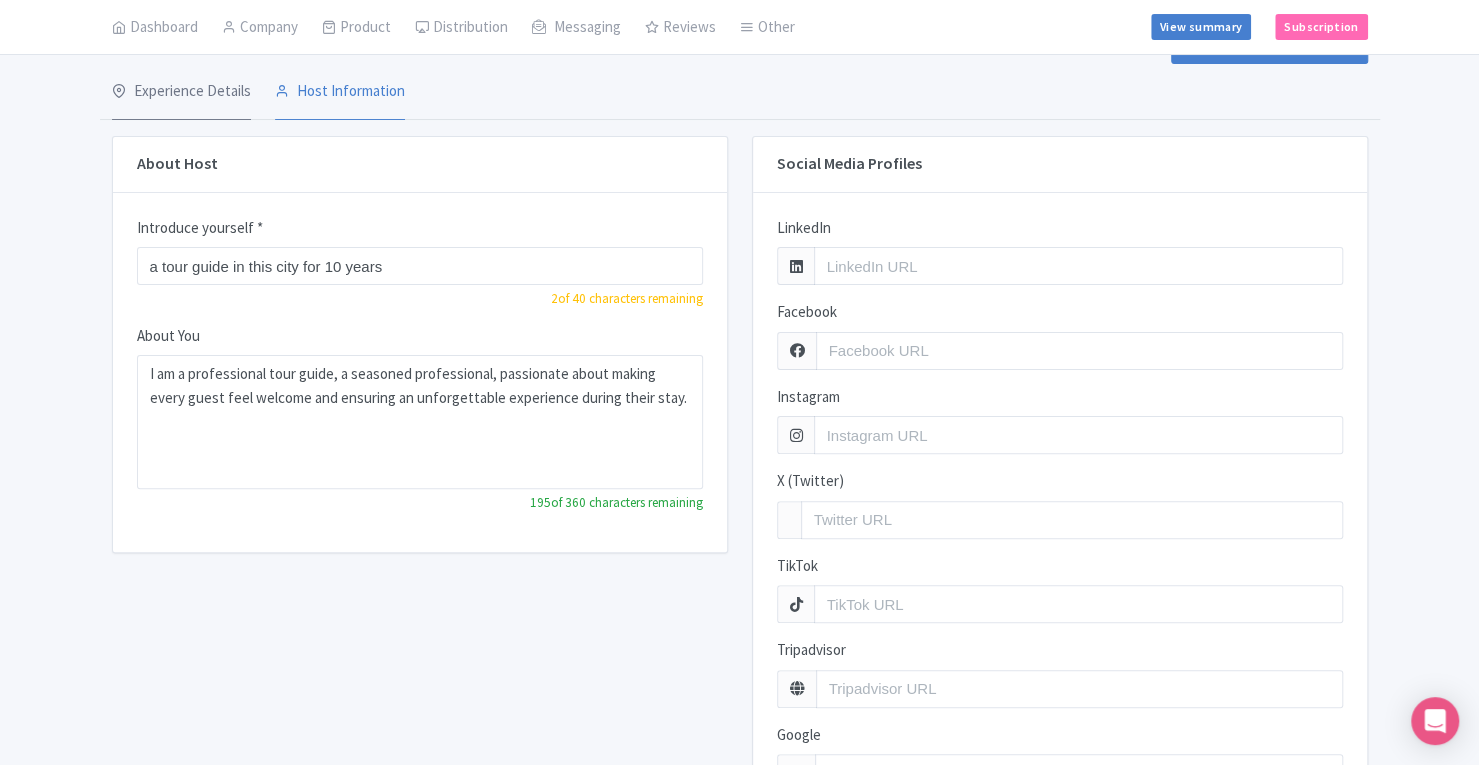 click on "Experience Details" at bounding box center (181, 92) 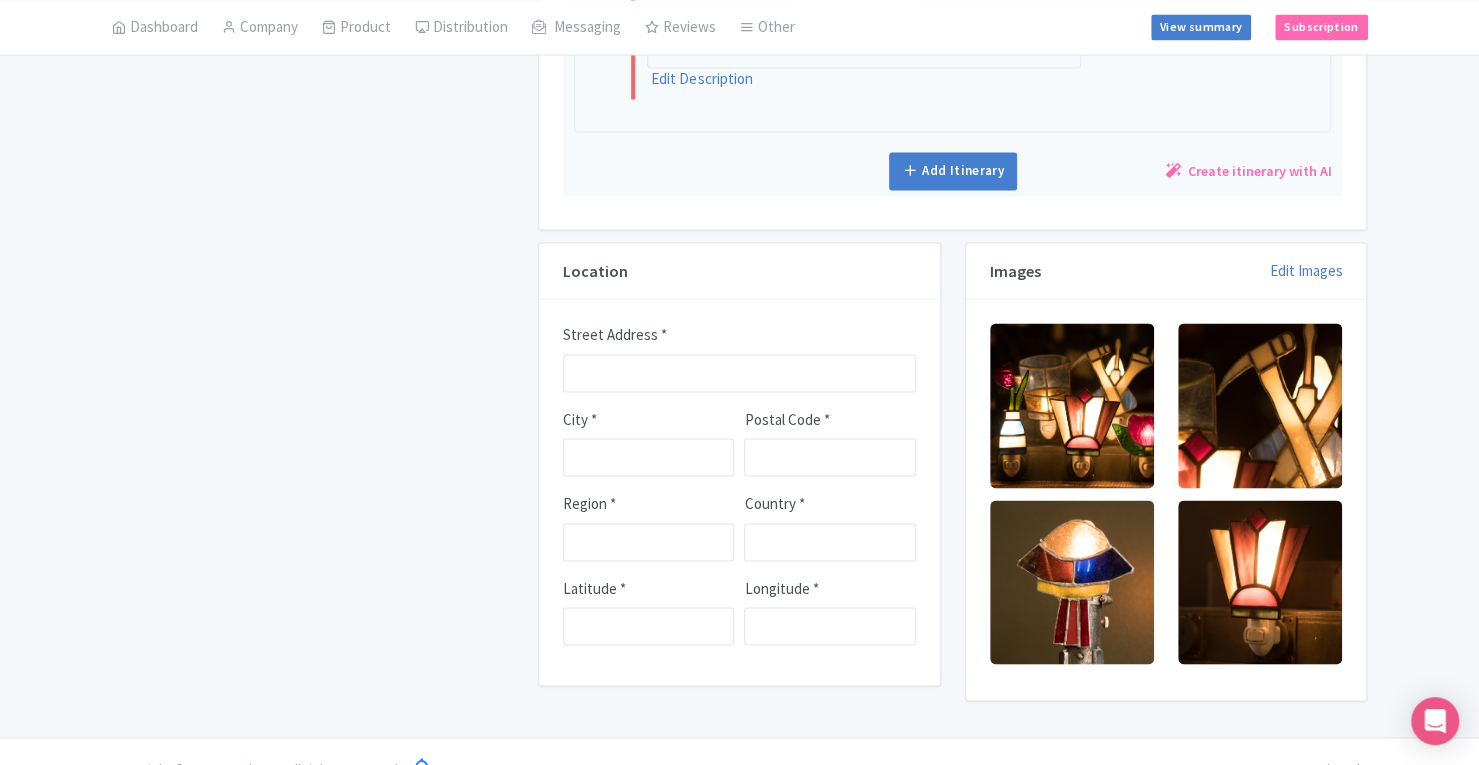 scroll, scrollTop: 1986, scrollLeft: 0, axis: vertical 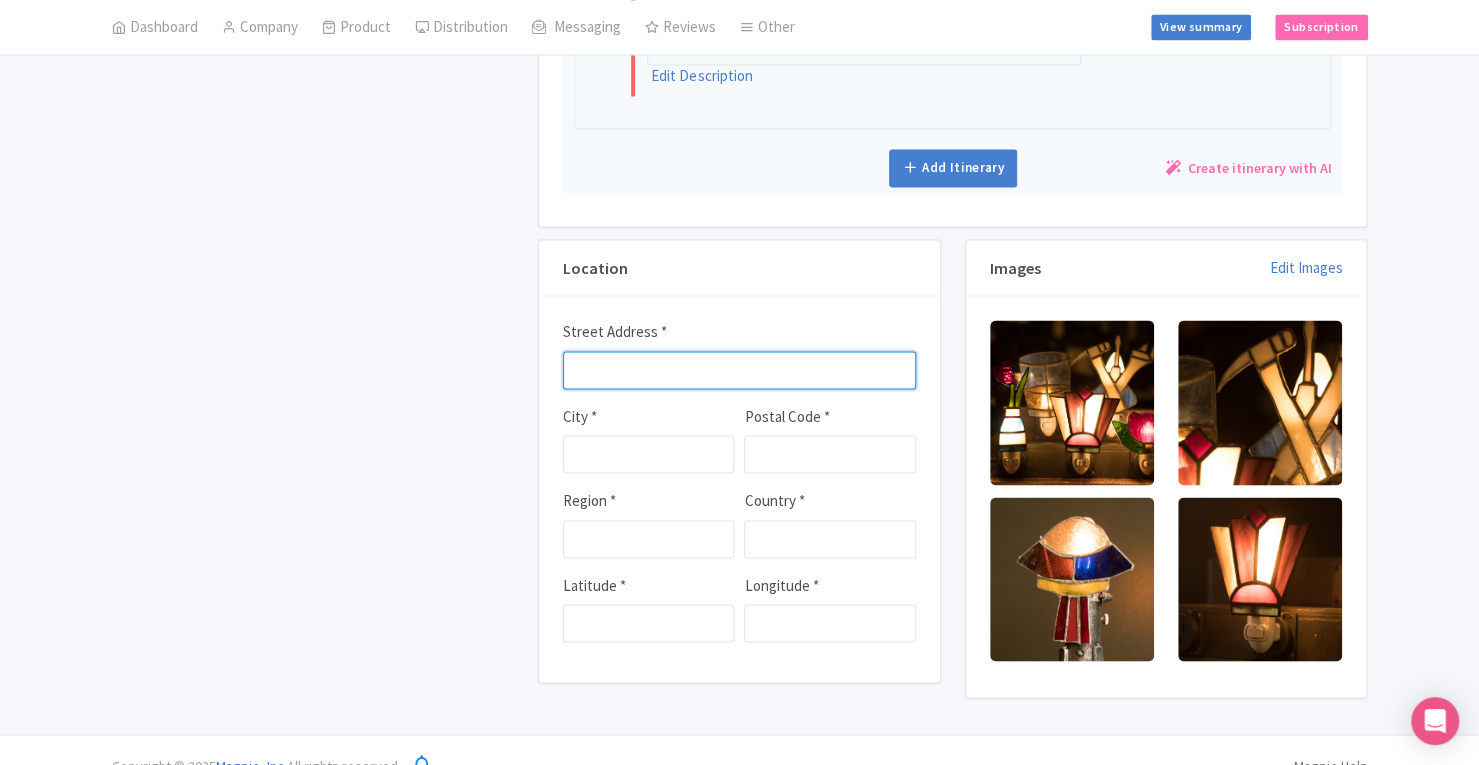 click on "Street Address *" at bounding box center (739, 370) 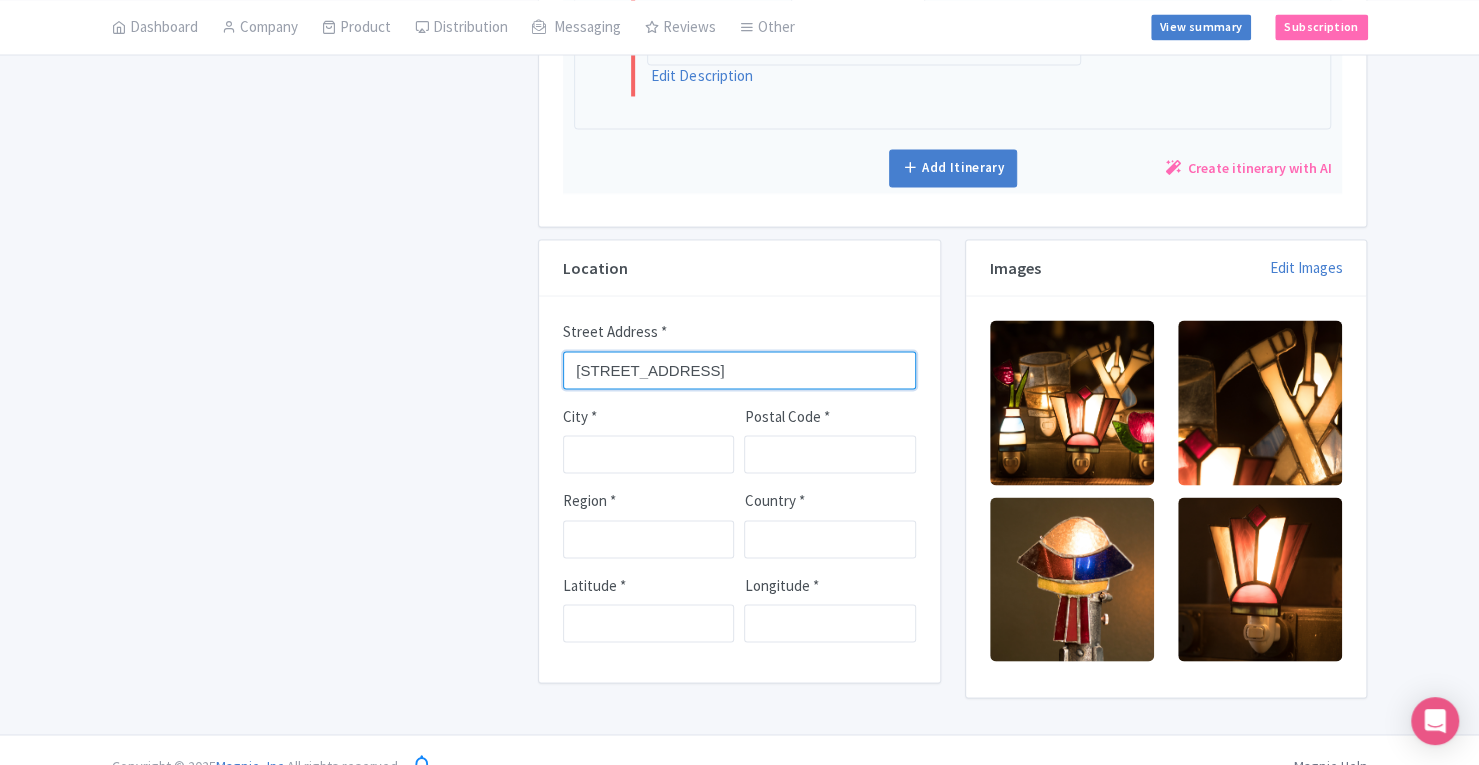 drag, startPoint x: 761, startPoint y: 354, endPoint x: 813, endPoint y: 354, distance: 52 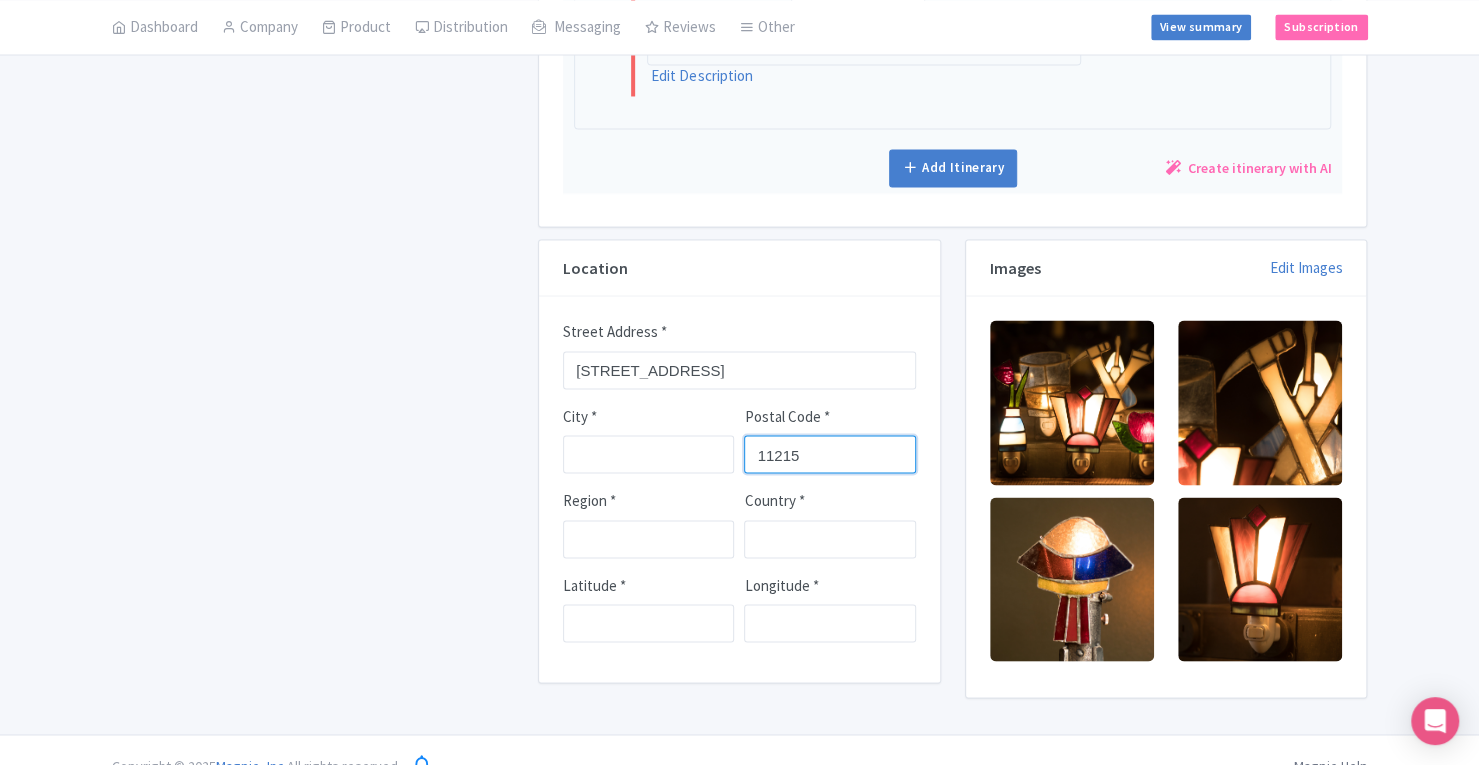 type on "11215" 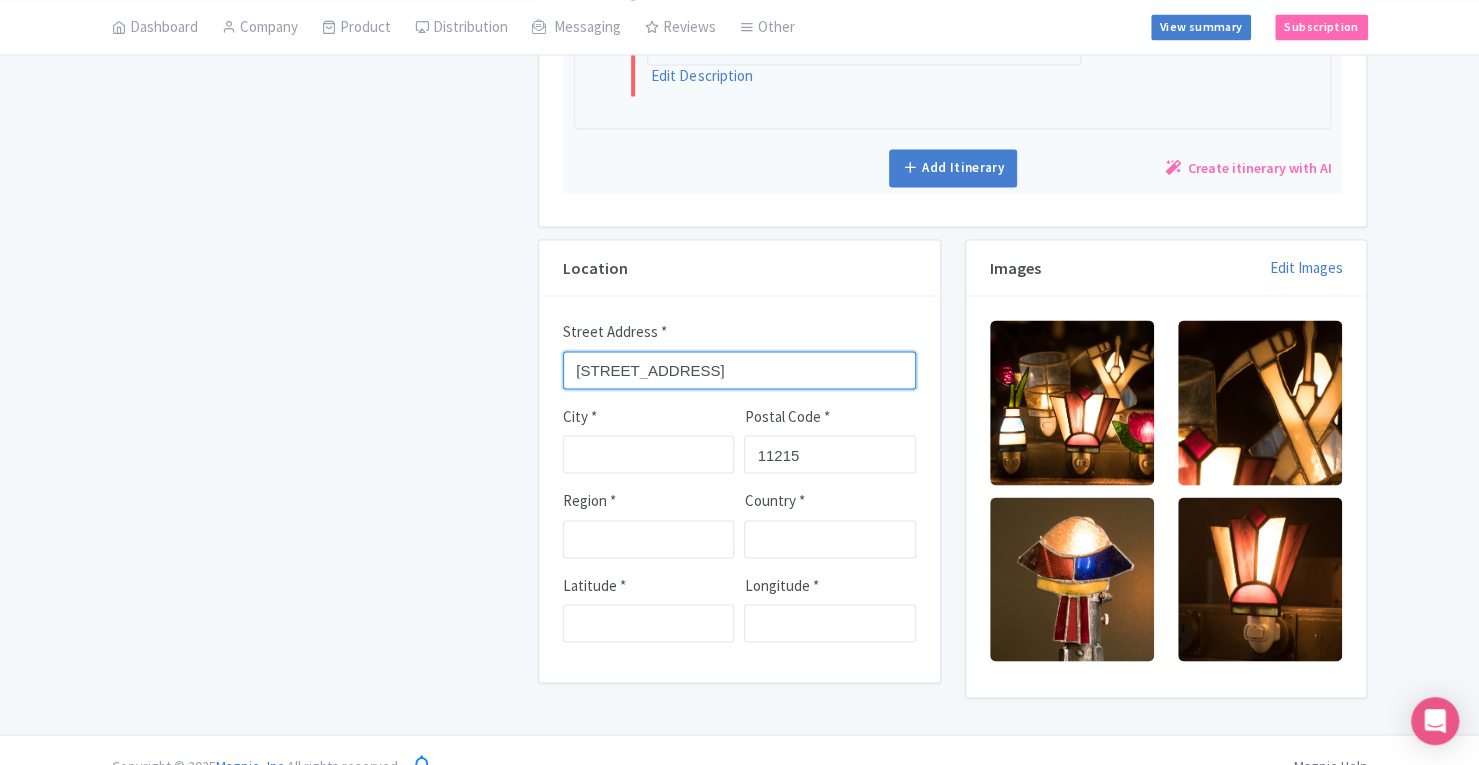 drag, startPoint x: 735, startPoint y: 353, endPoint x: 754, endPoint y: 353, distance: 19 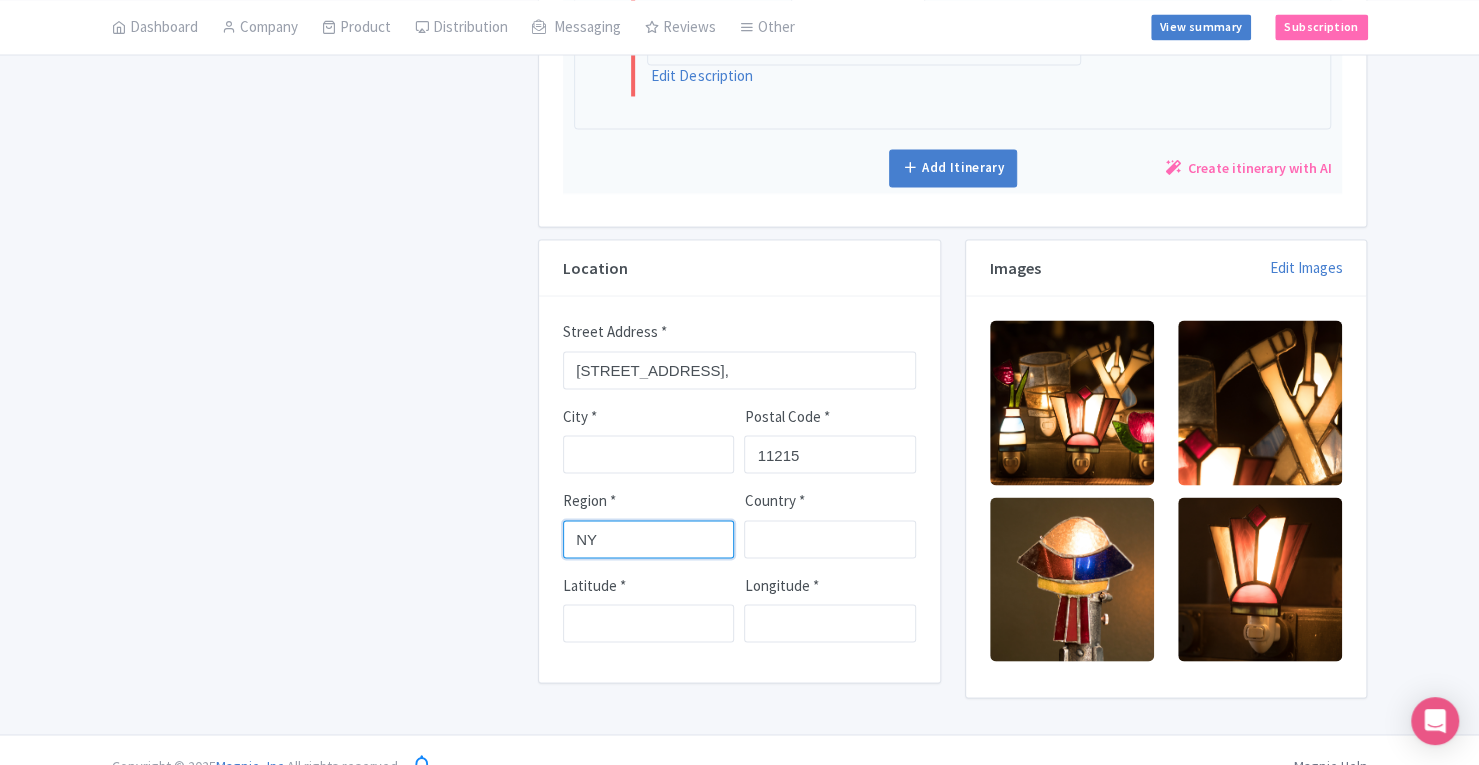 type on "NY" 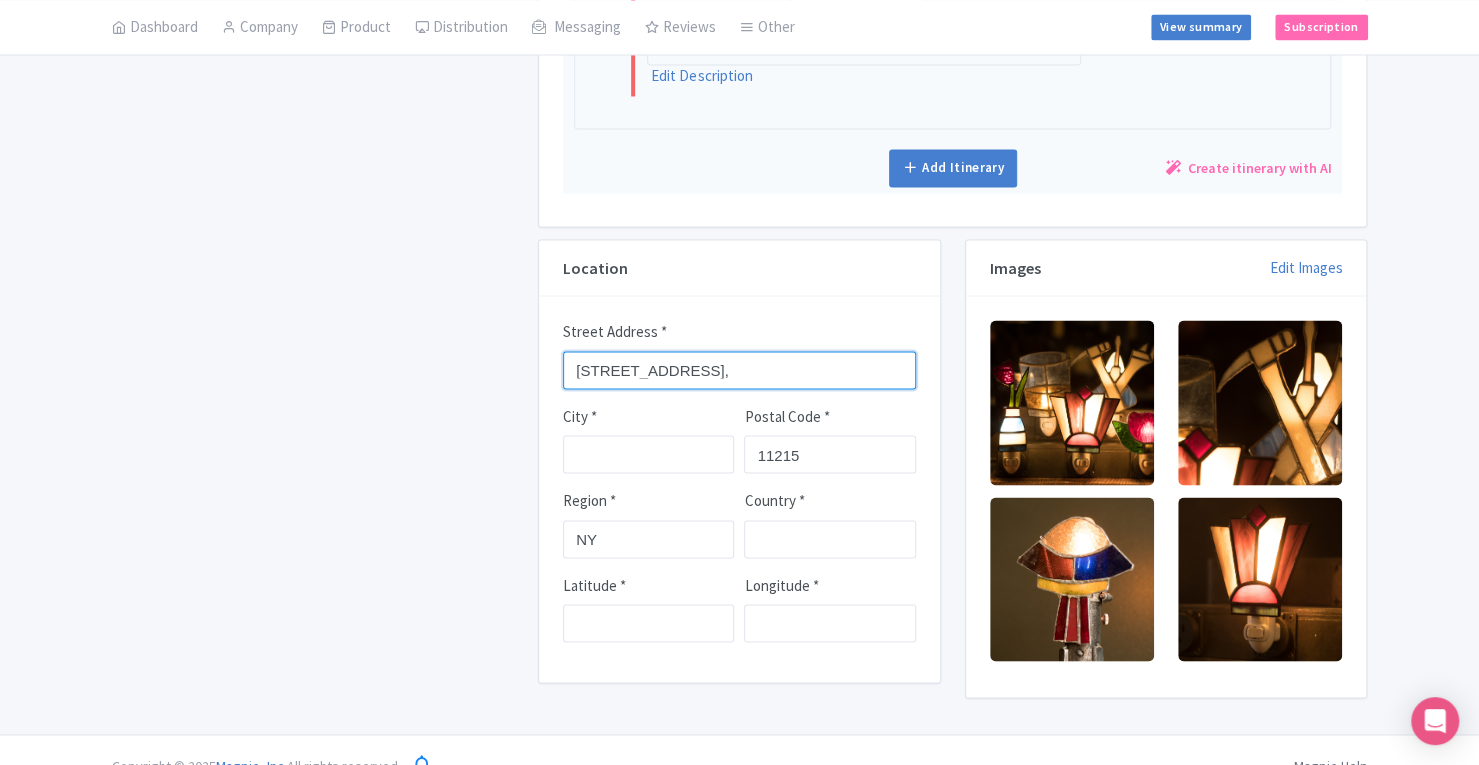 drag, startPoint x: 662, startPoint y: 357, endPoint x: 760, endPoint y: 356, distance: 98.005104 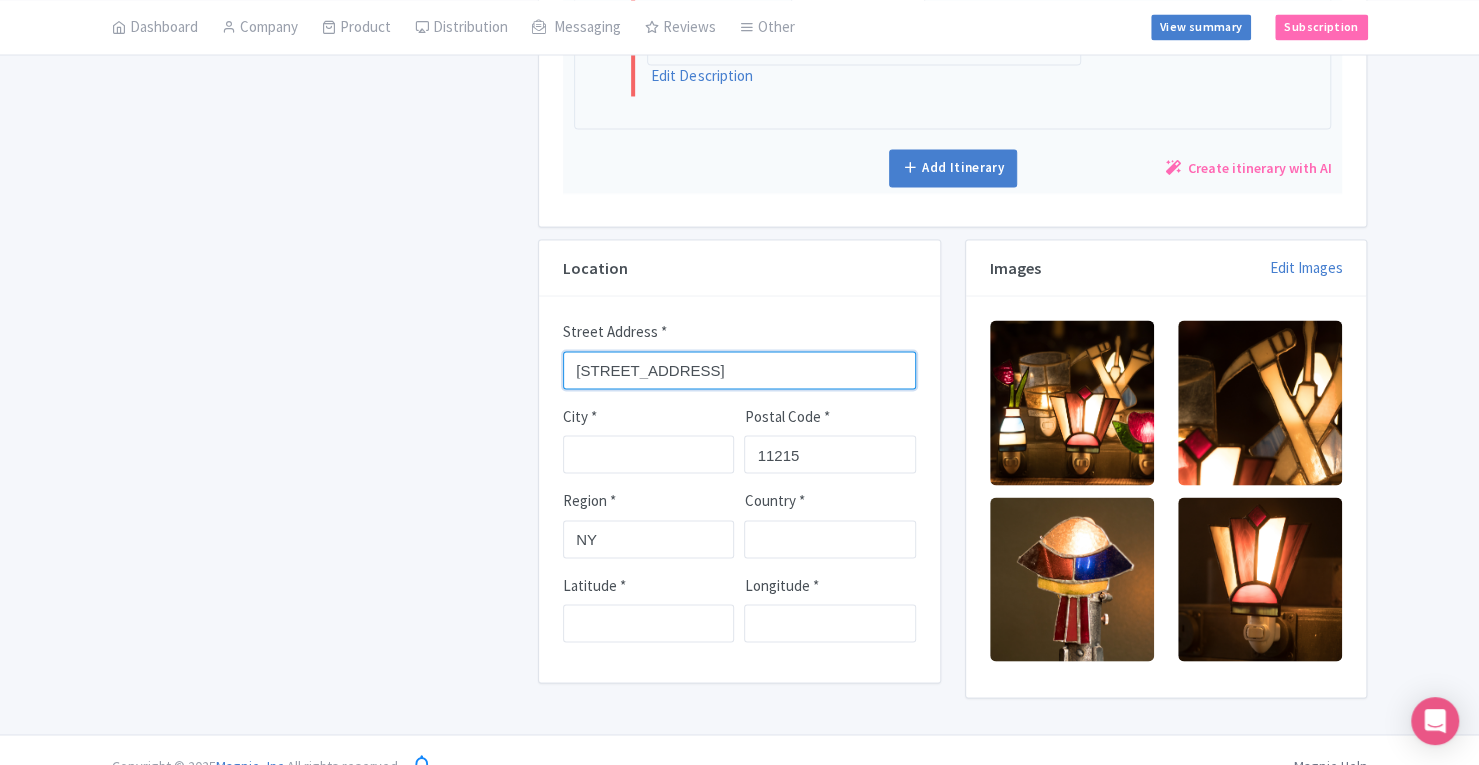 type on "117B 11th St" 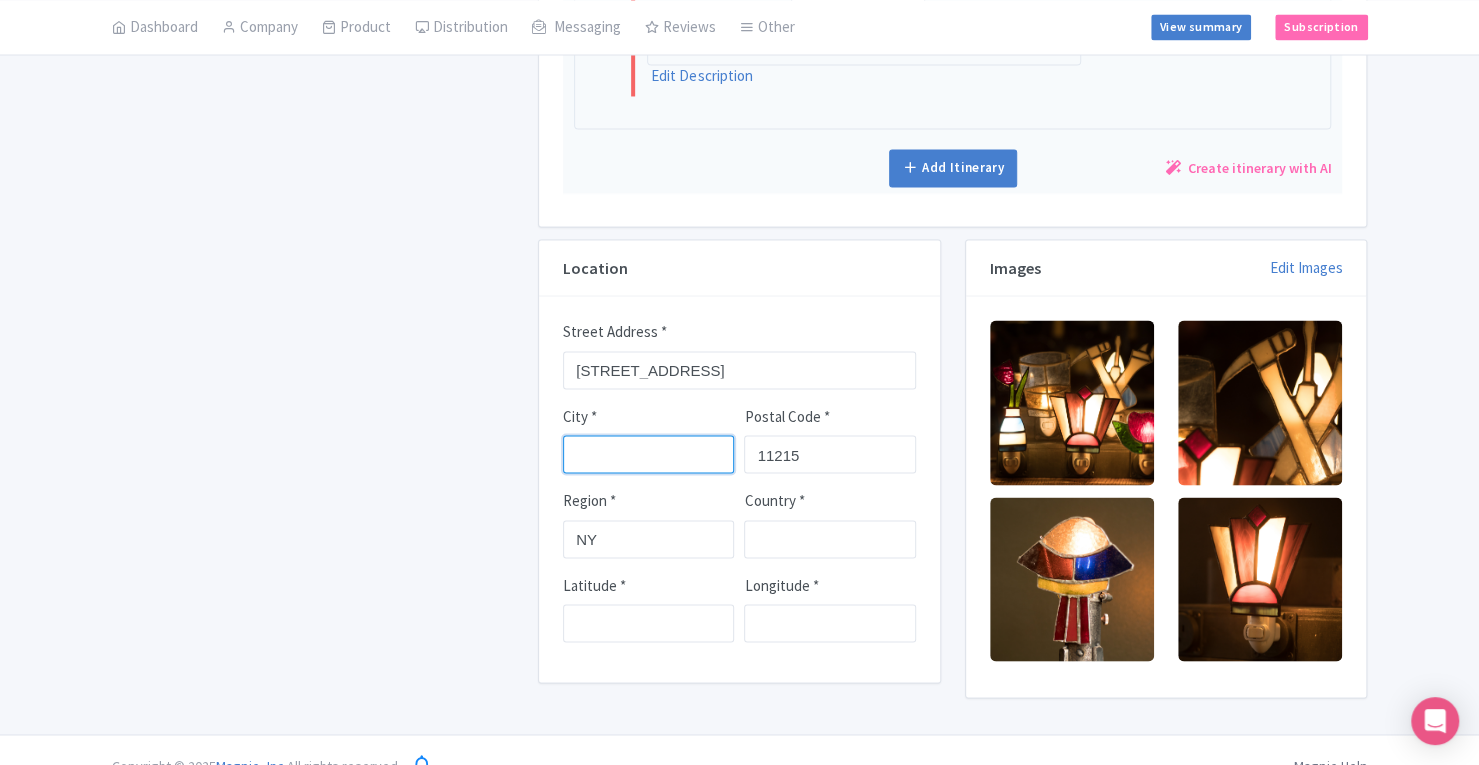 click on "City *" at bounding box center [648, 454] 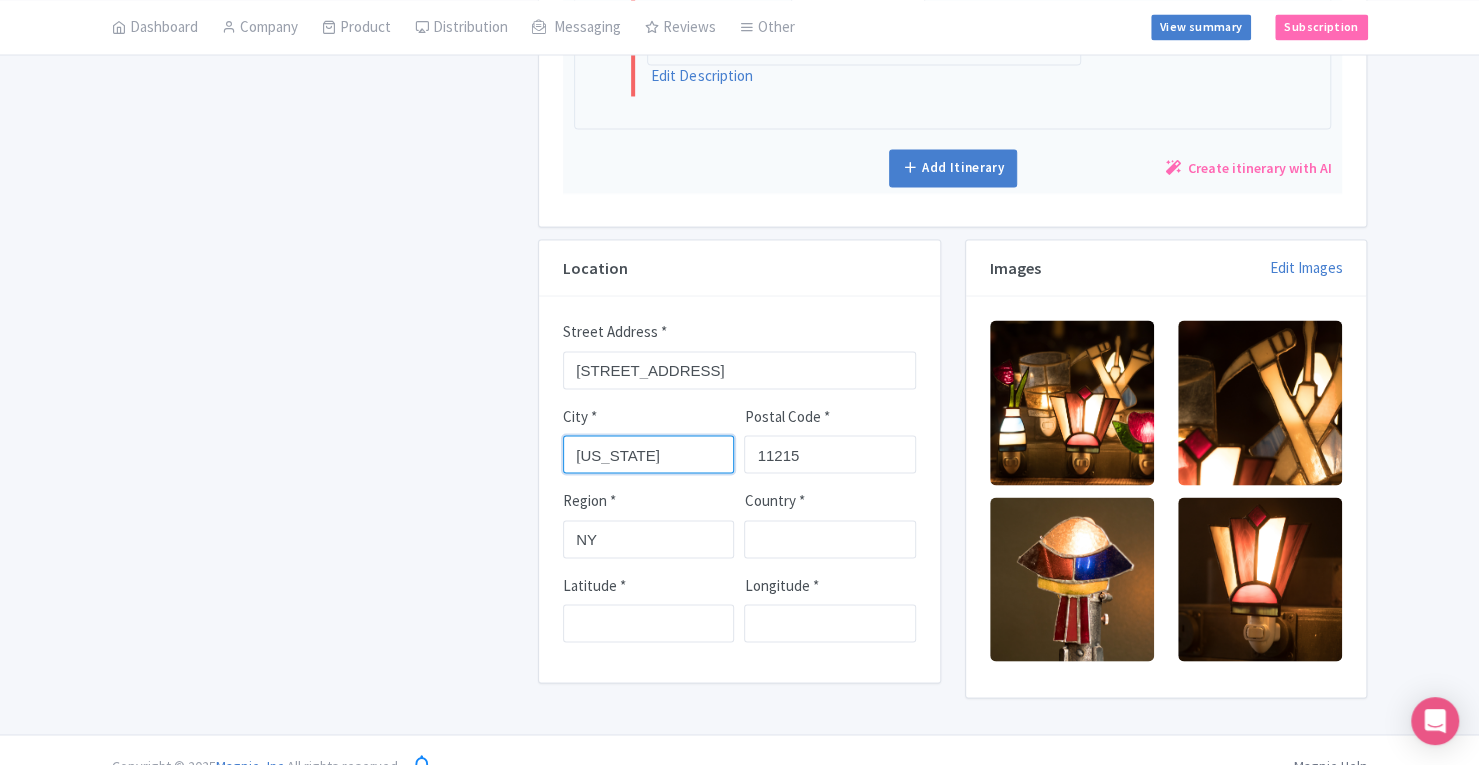 type on "New York" 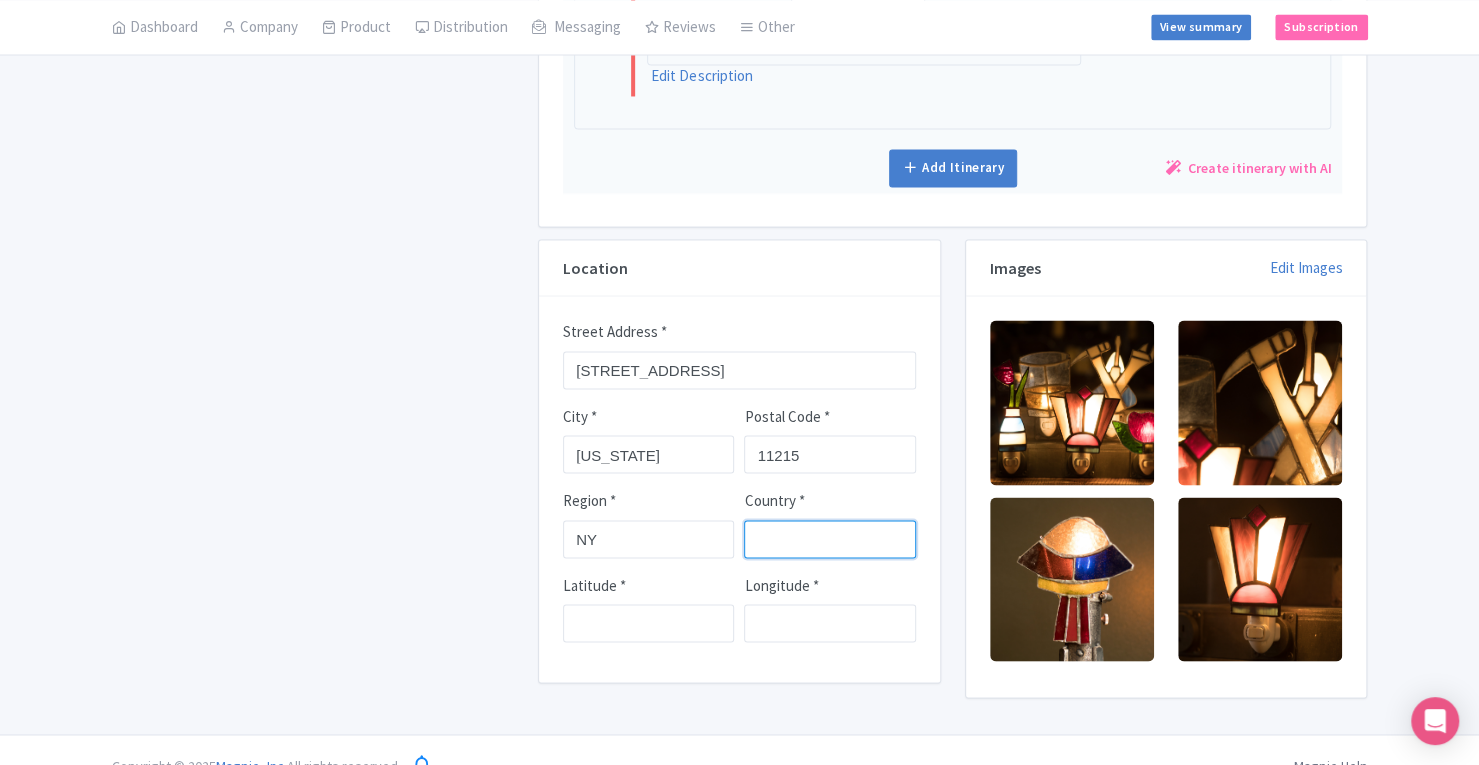 click on "Country *" at bounding box center (829, 539) 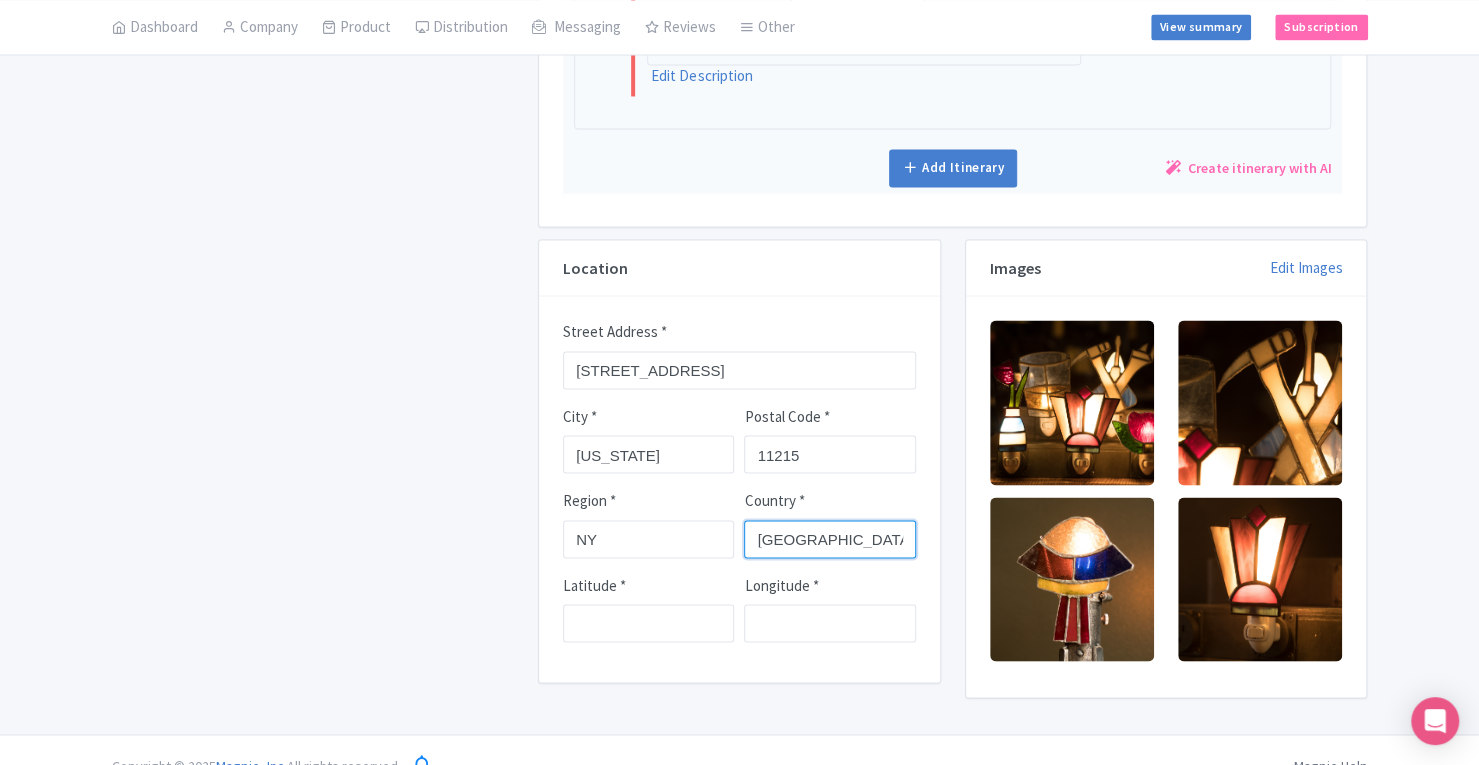 type on "United States" 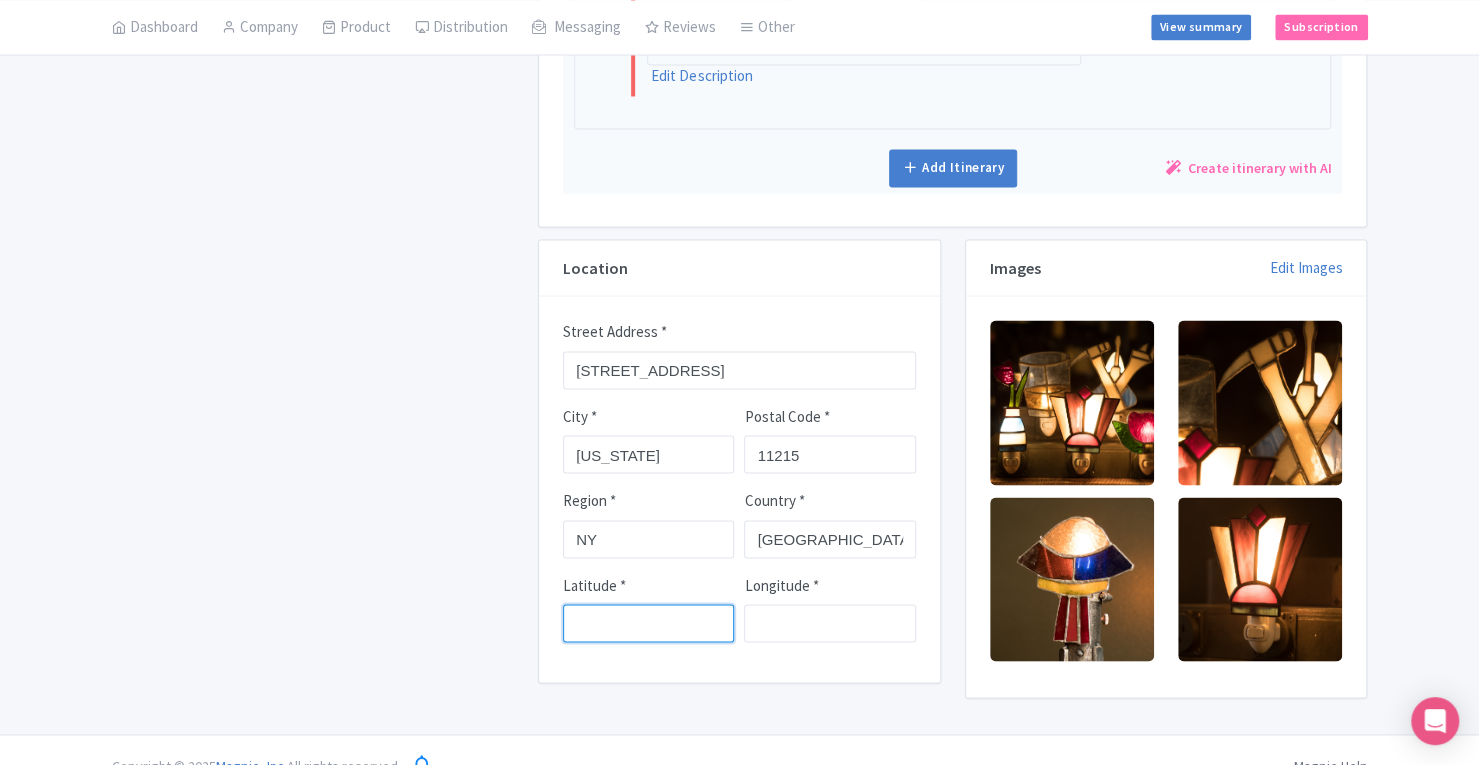 click on "Latitude *" at bounding box center (648, 623) 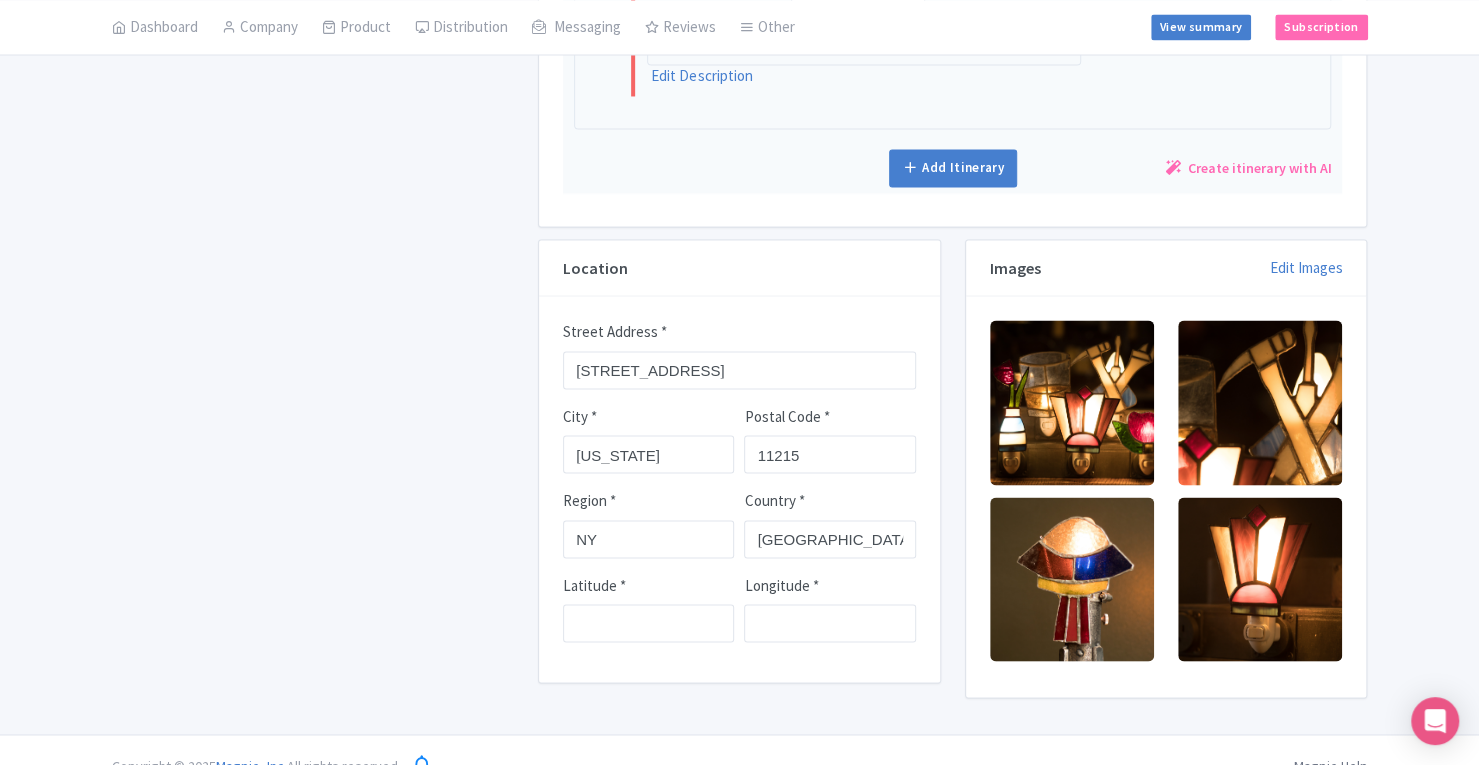 click on "Location
Street Address *
117B 11th St
City *
New York
Postal Code *
11215
Region *
NY
Country *
United States
Latitude *
Longitude *" at bounding box center (739, 474) 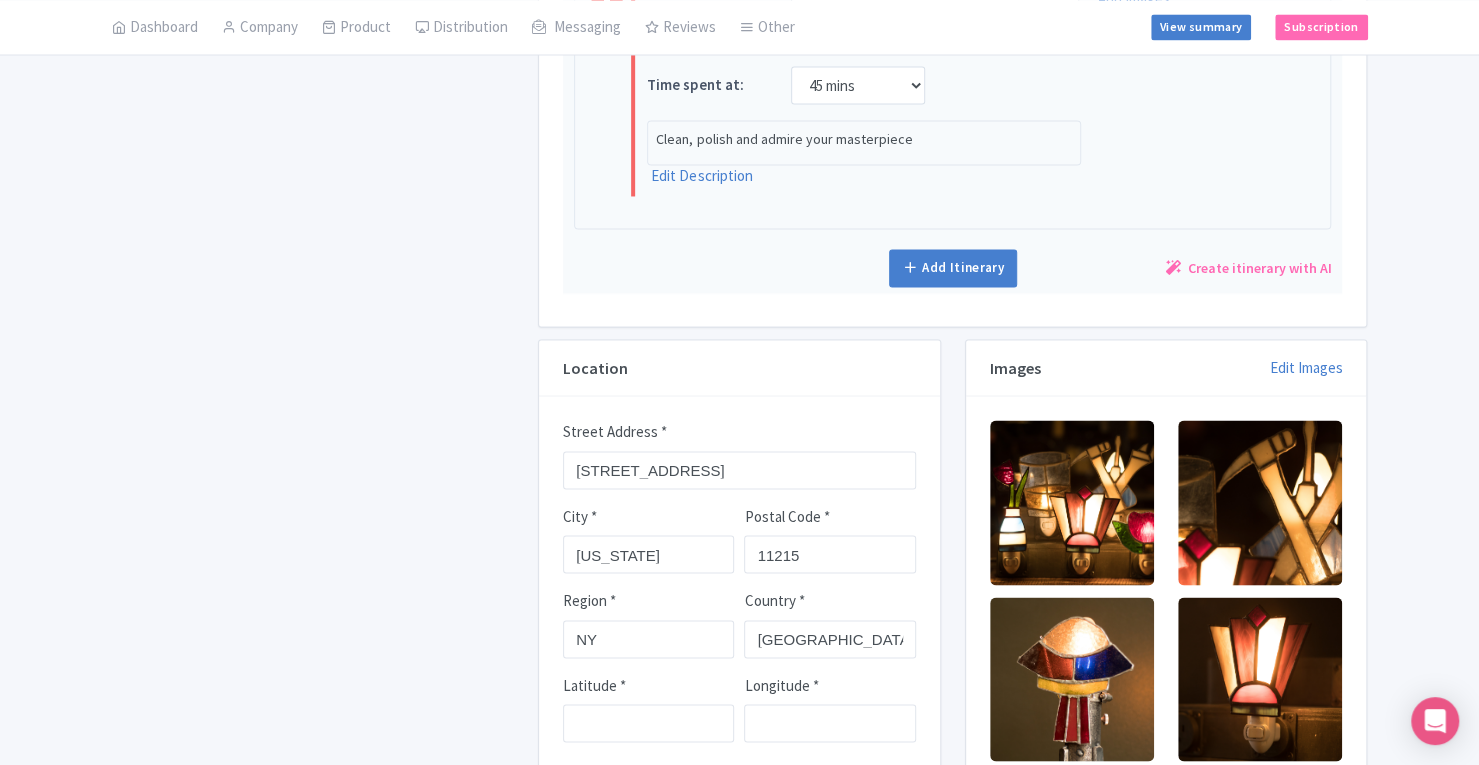 scroll, scrollTop: 2002, scrollLeft: 0, axis: vertical 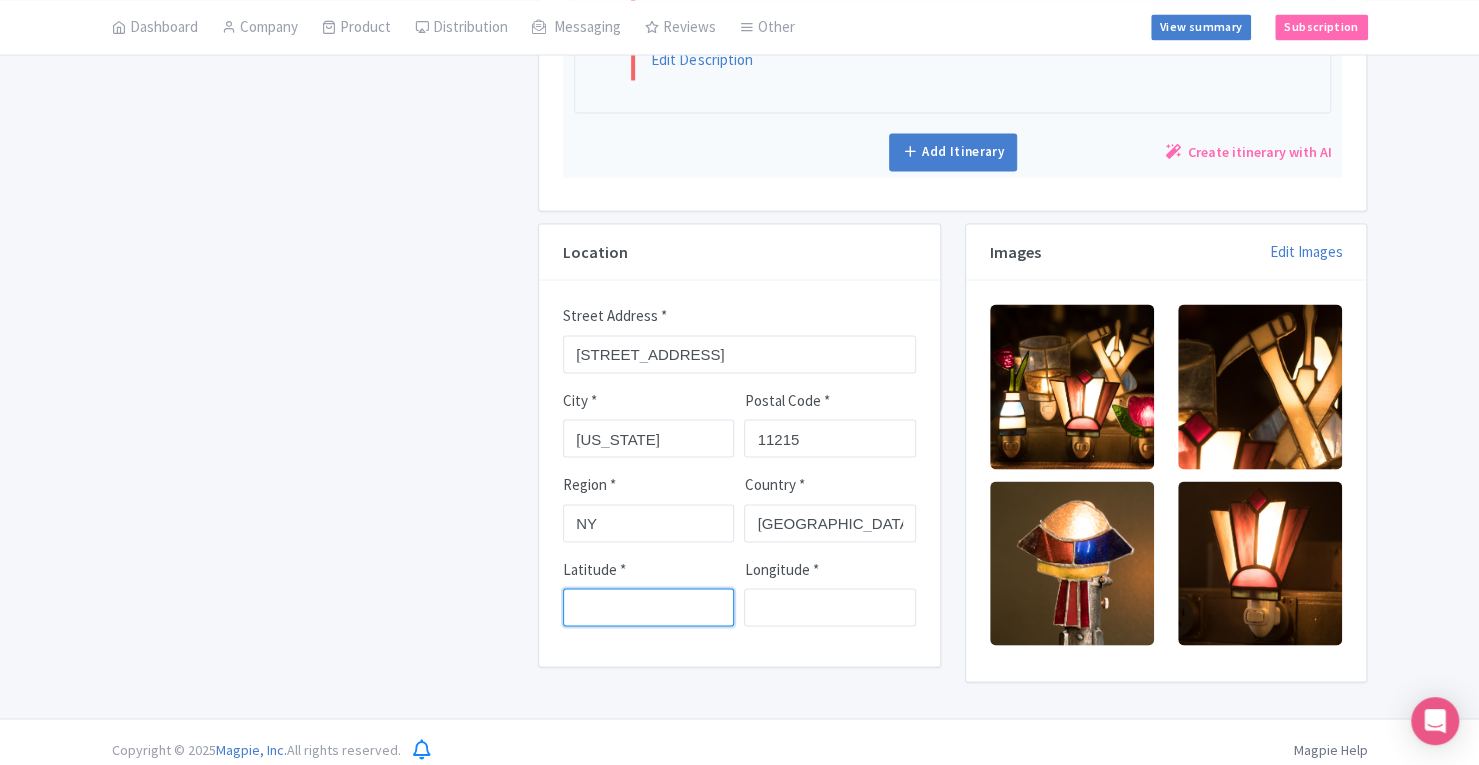 paste on "40.6711851" 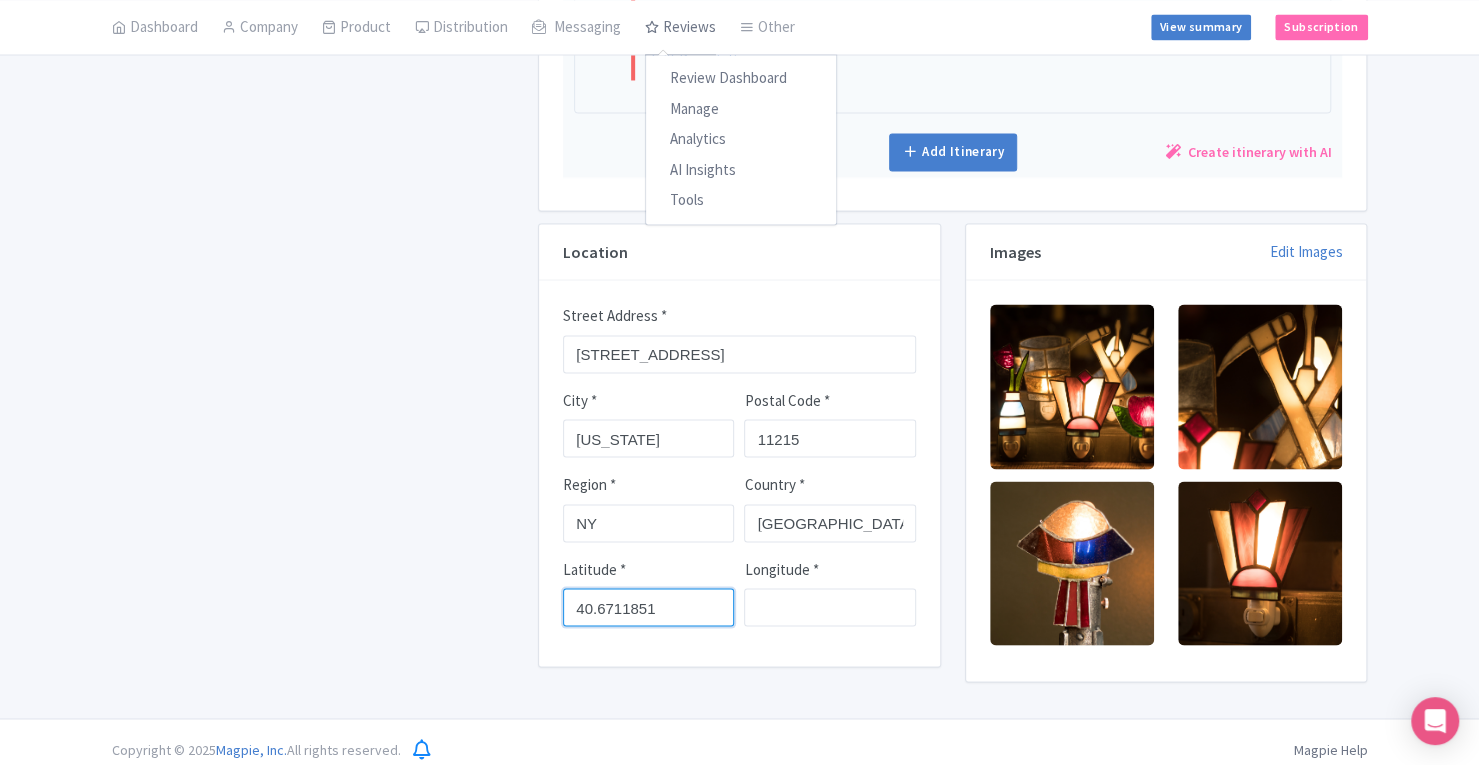 type on "40.6711851" 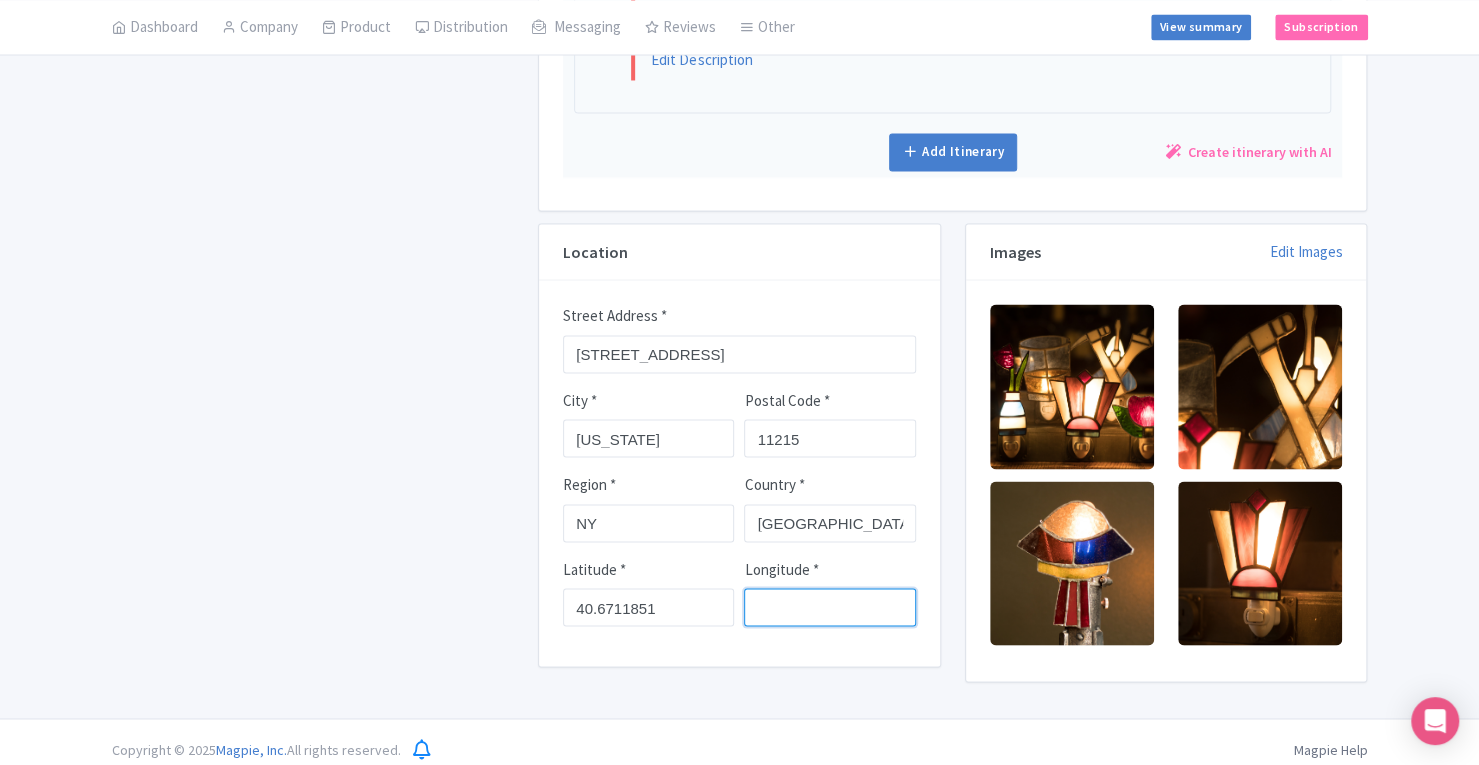 click on "Longitude *" at bounding box center [829, 607] 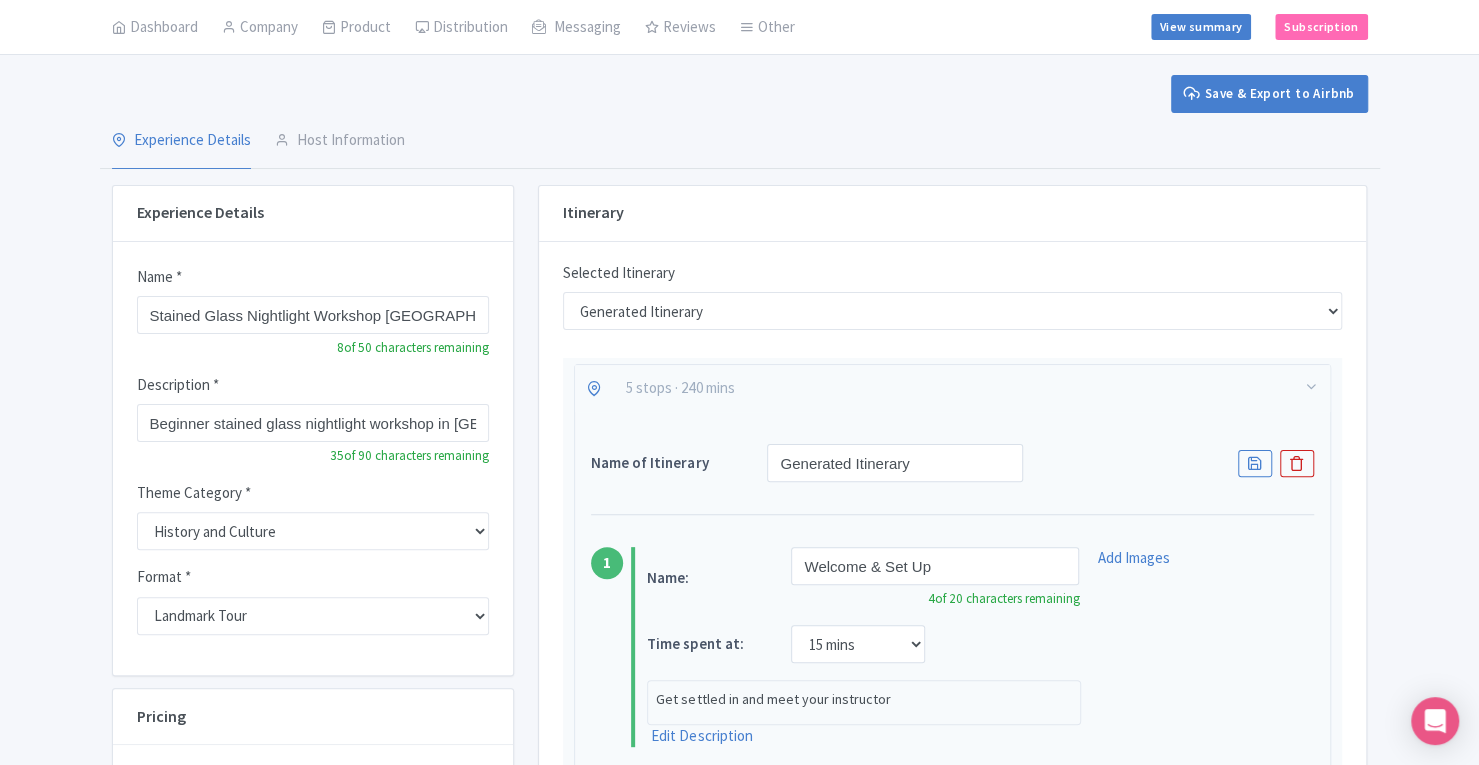 scroll, scrollTop: 0, scrollLeft: 0, axis: both 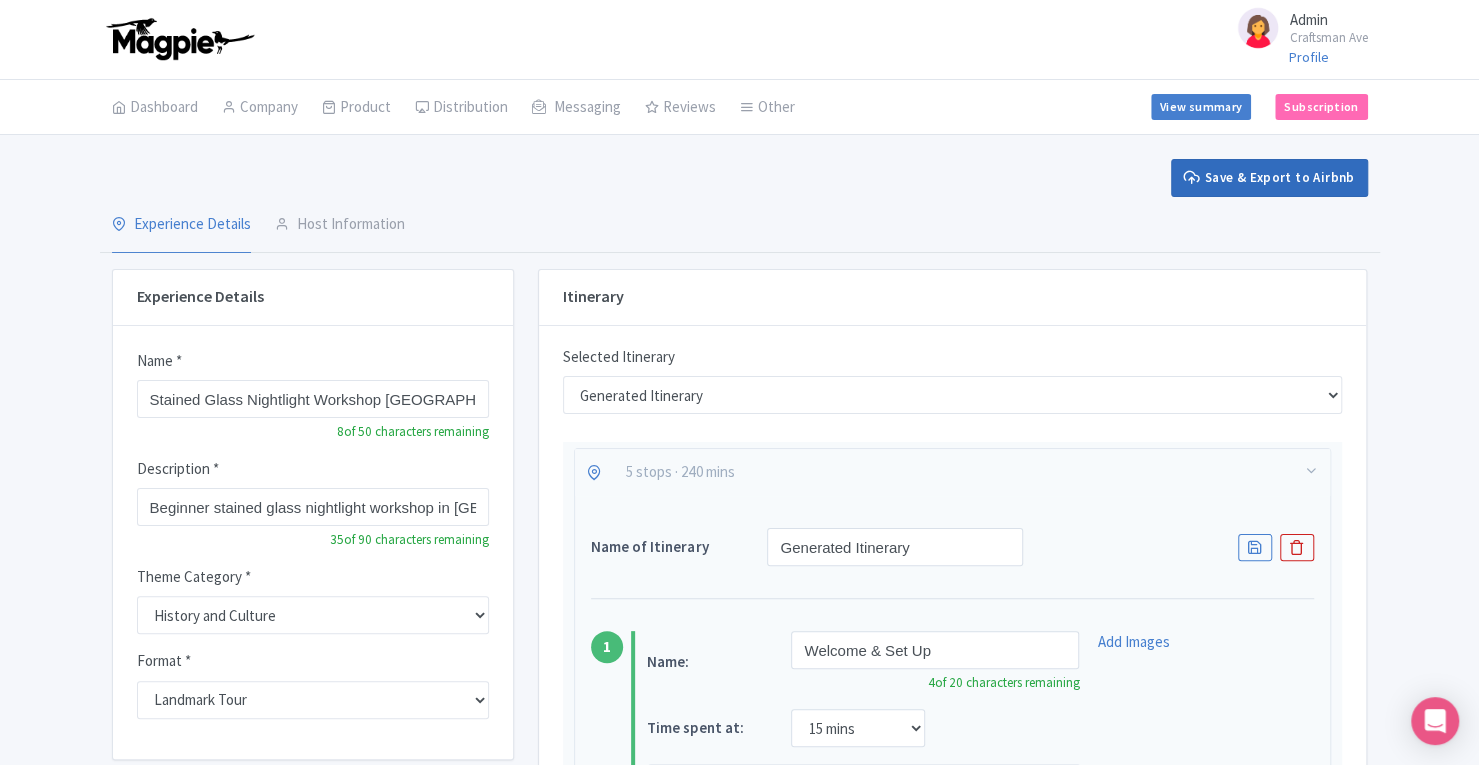 type on "-73.9937056" 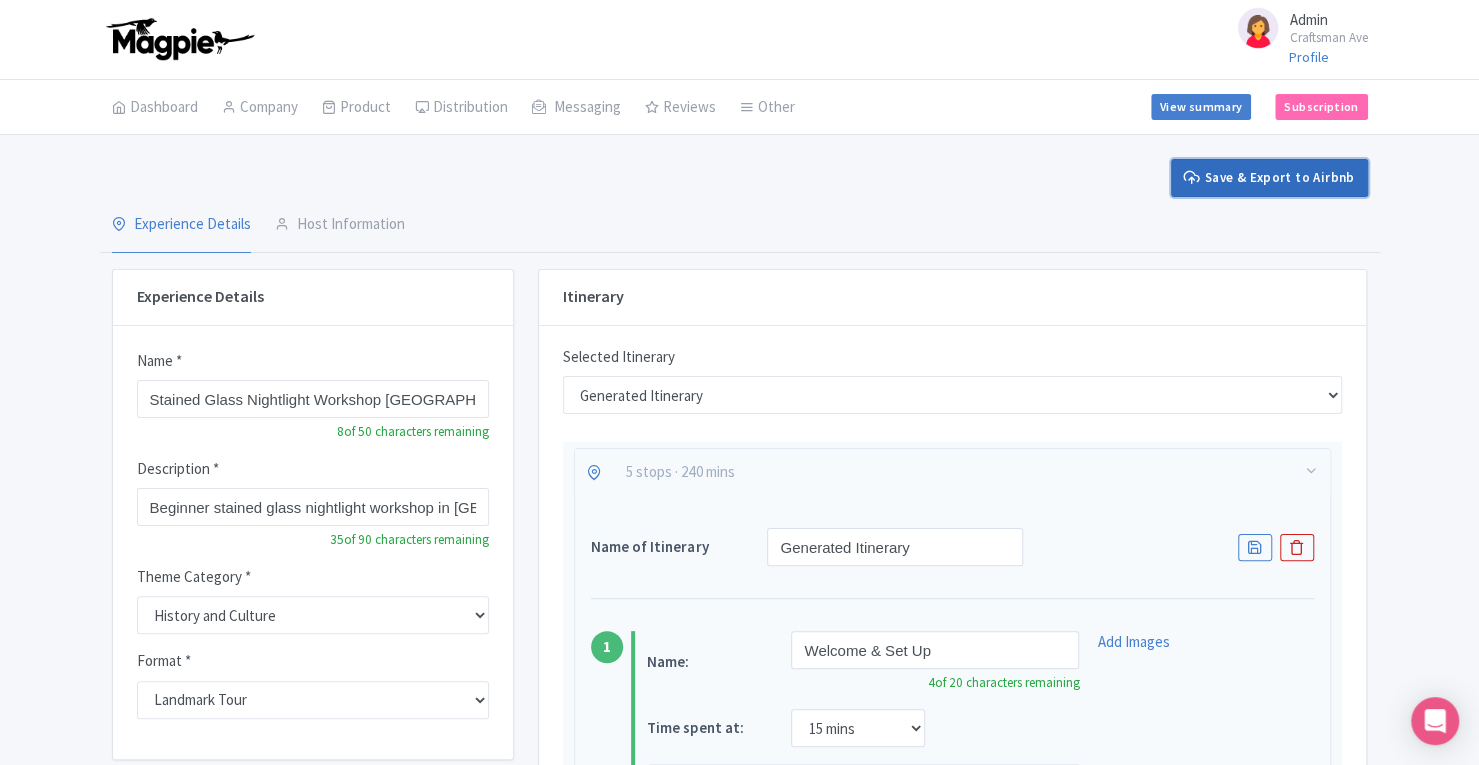 click on "Save & Export to Airbnb" at bounding box center [1269, 178] 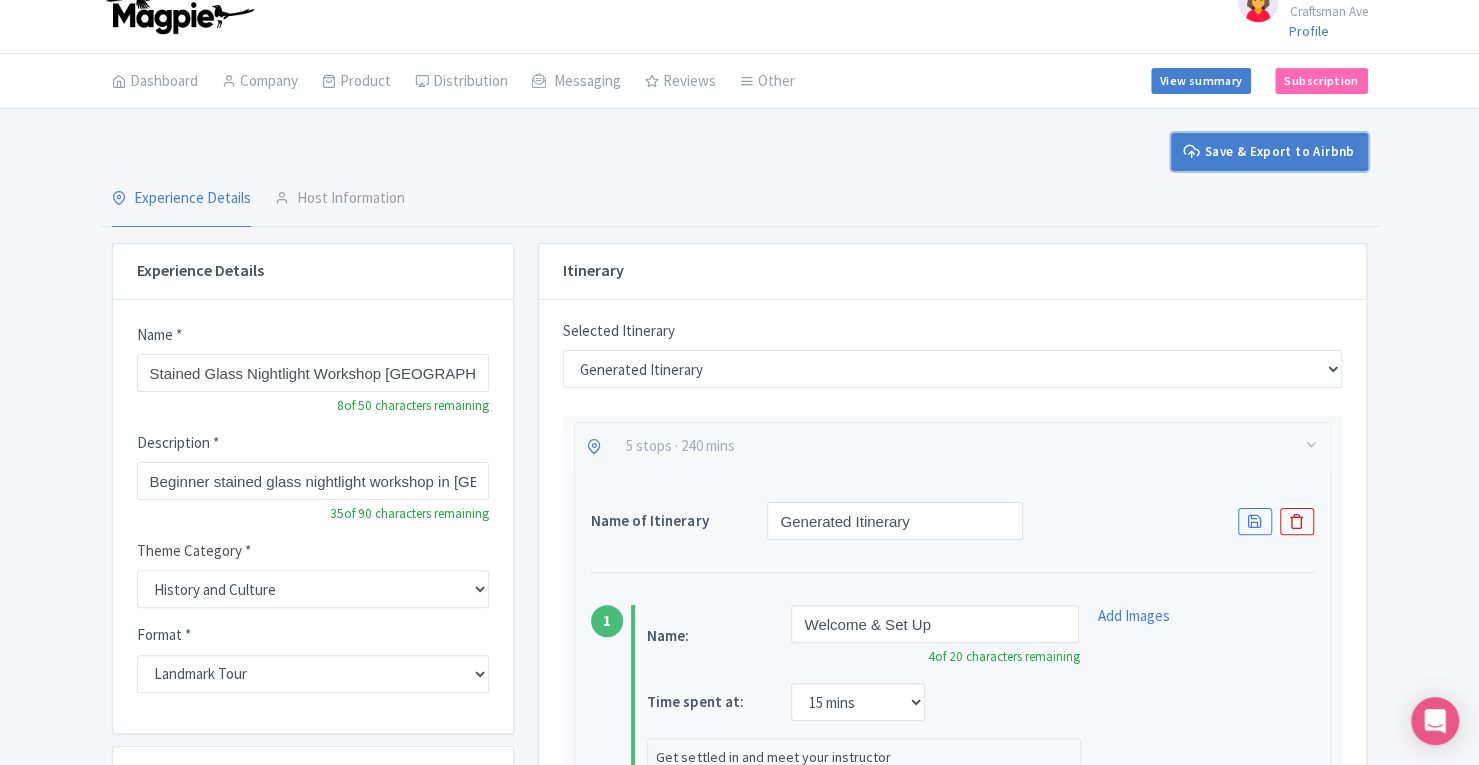 scroll, scrollTop: 0, scrollLeft: 0, axis: both 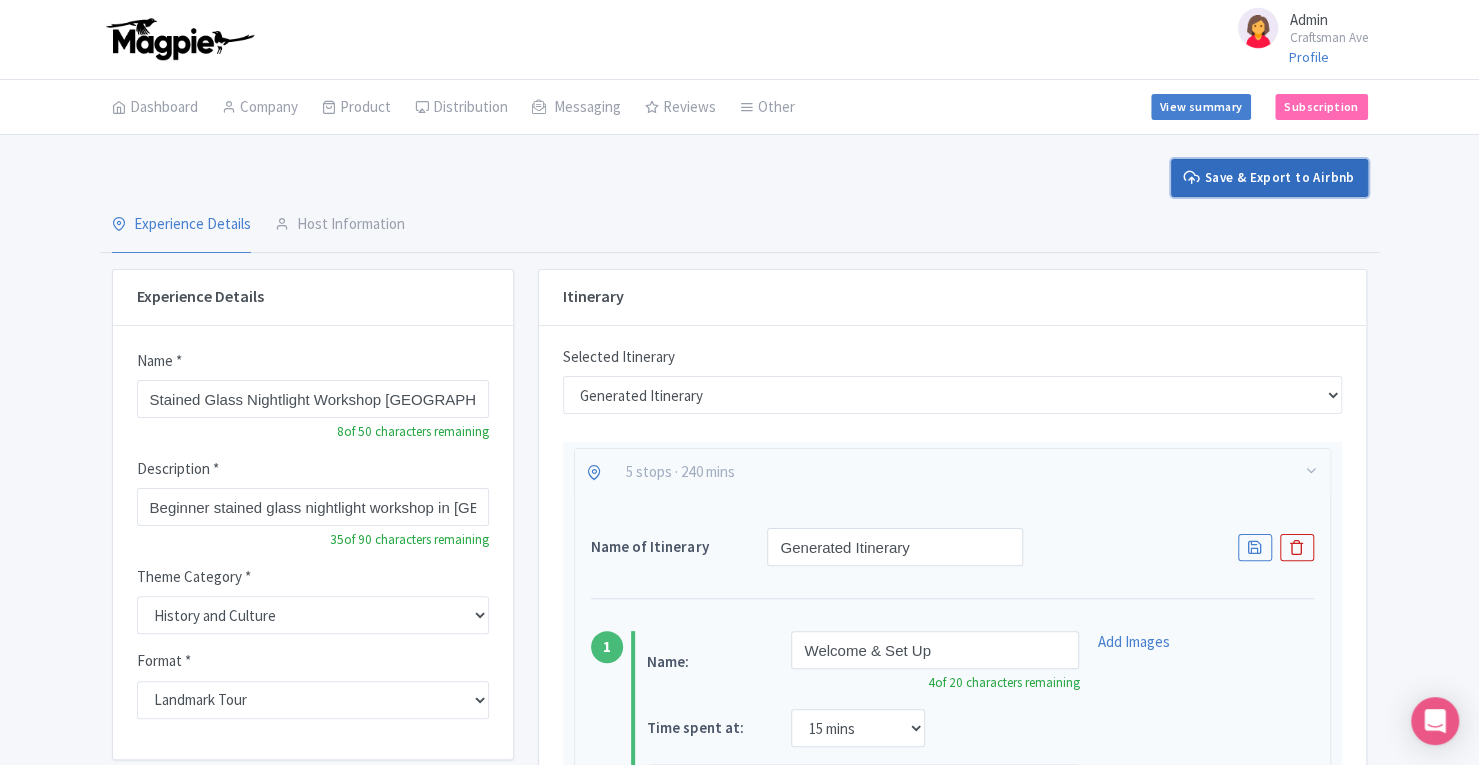 click on "Save & Export to Airbnb" at bounding box center [1269, 178] 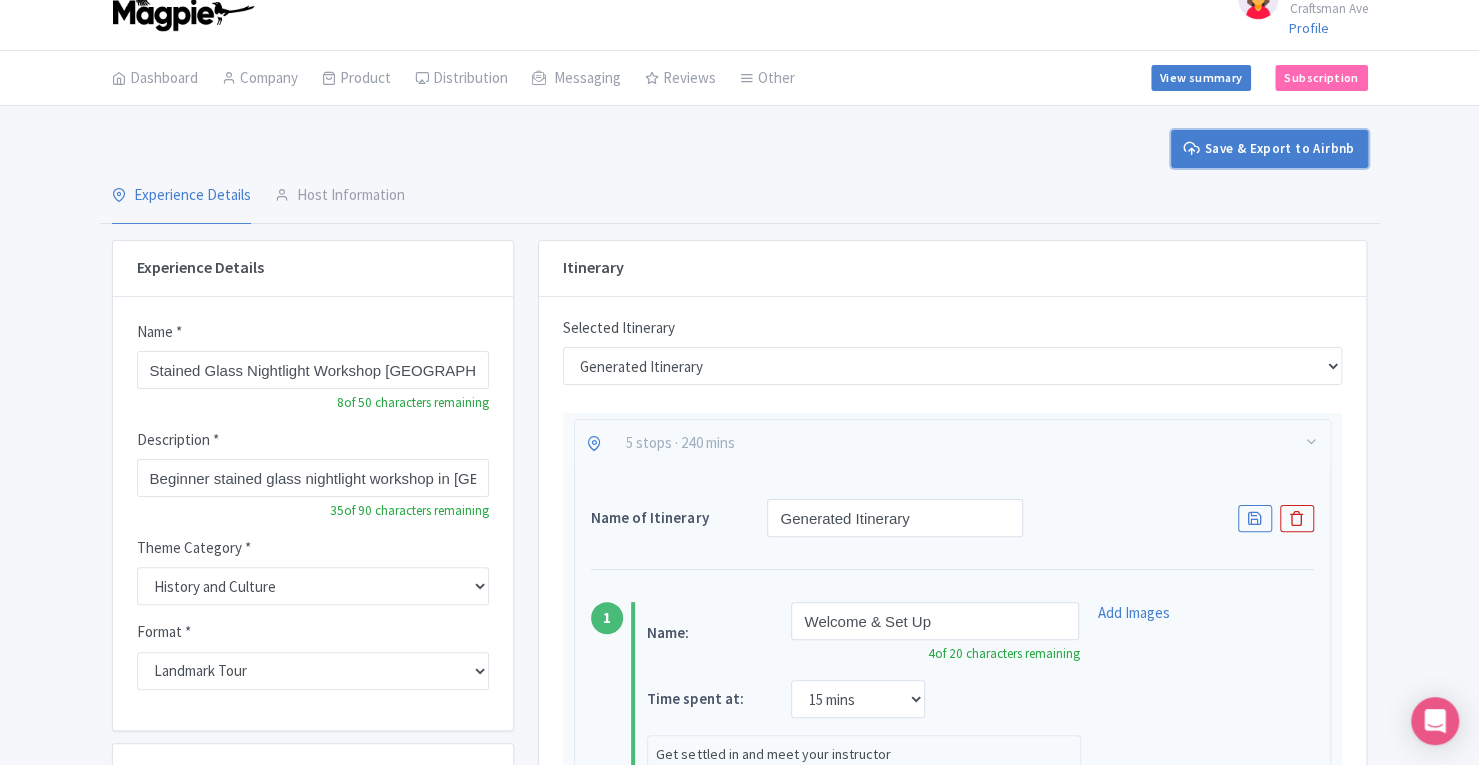 scroll, scrollTop: 0, scrollLeft: 0, axis: both 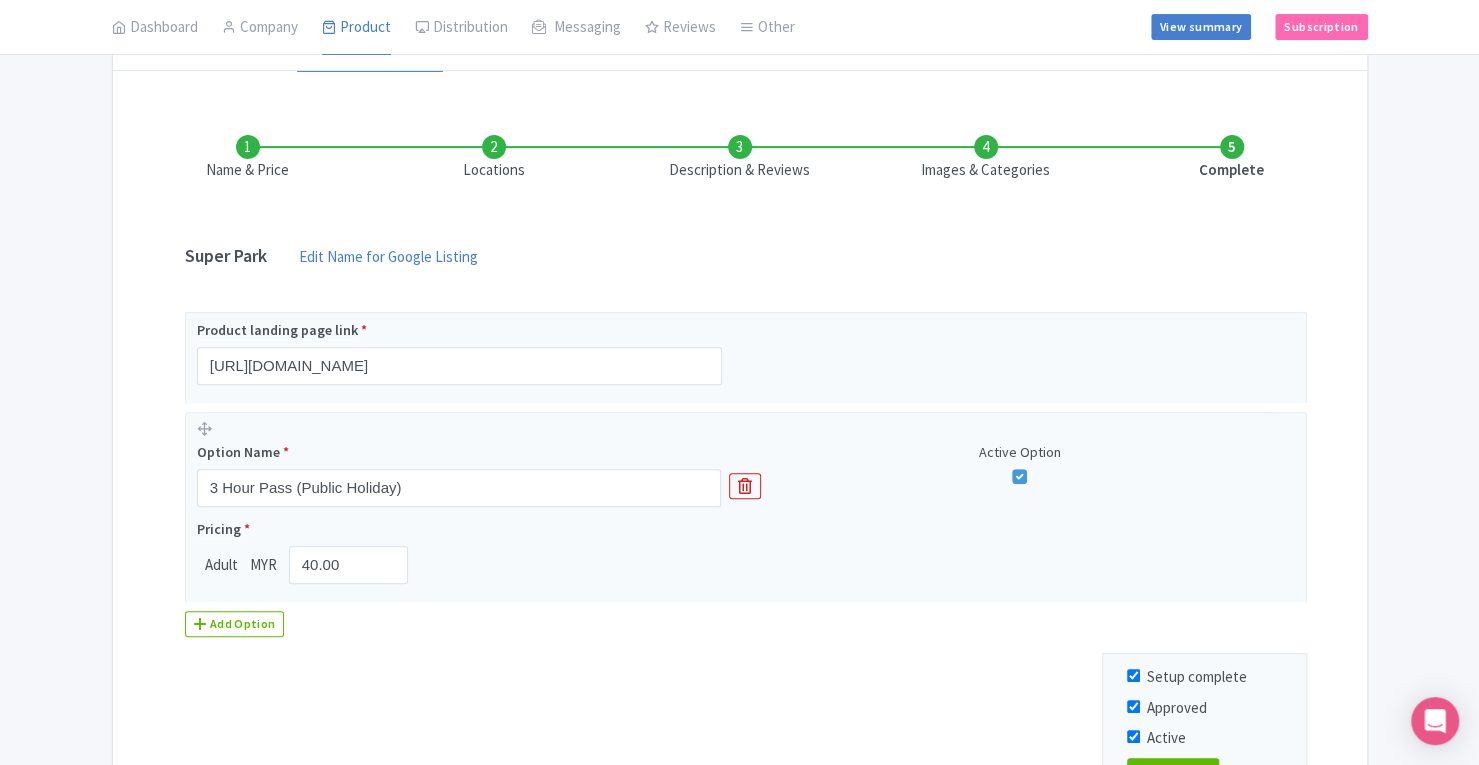 click on "Locations" at bounding box center [494, 158] 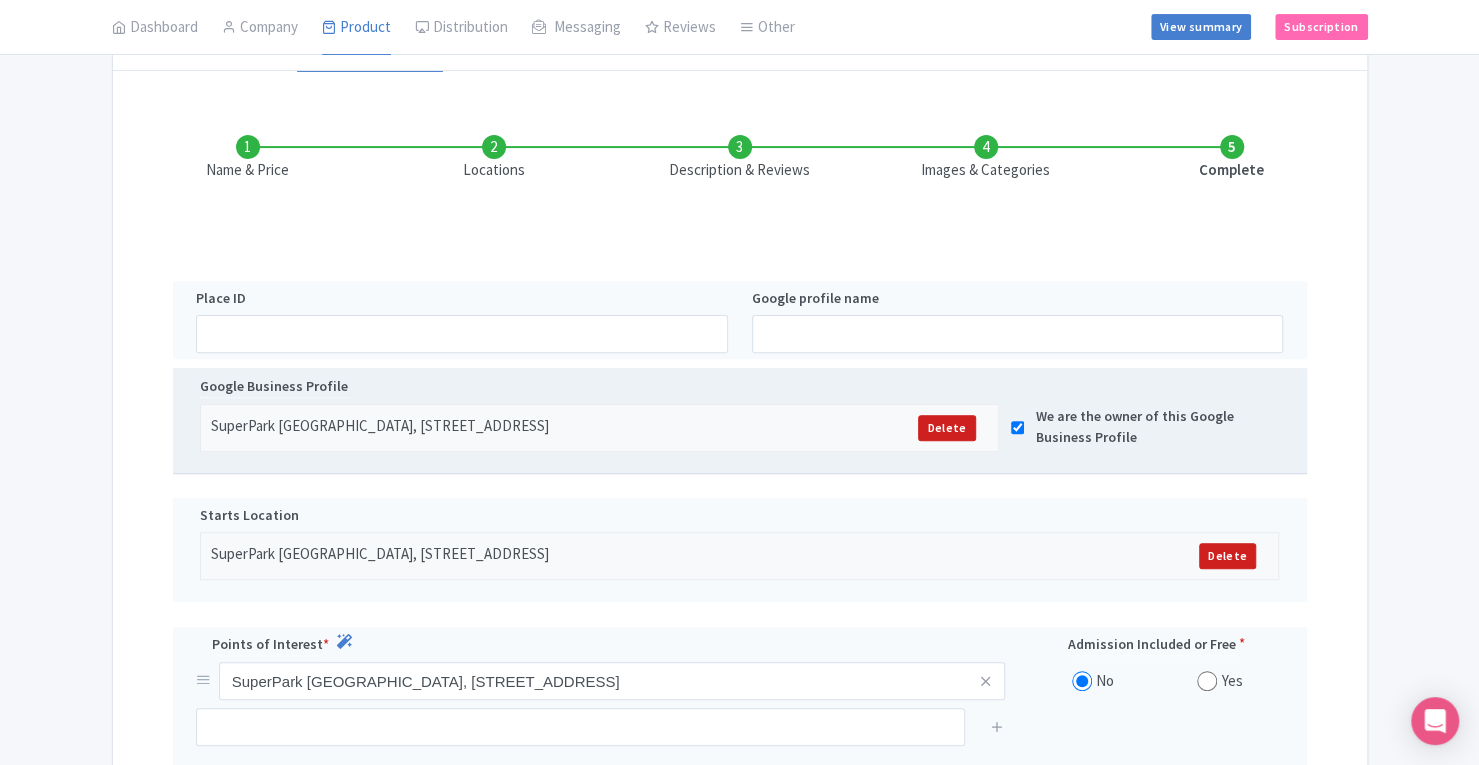click at bounding box center [1017, 427] 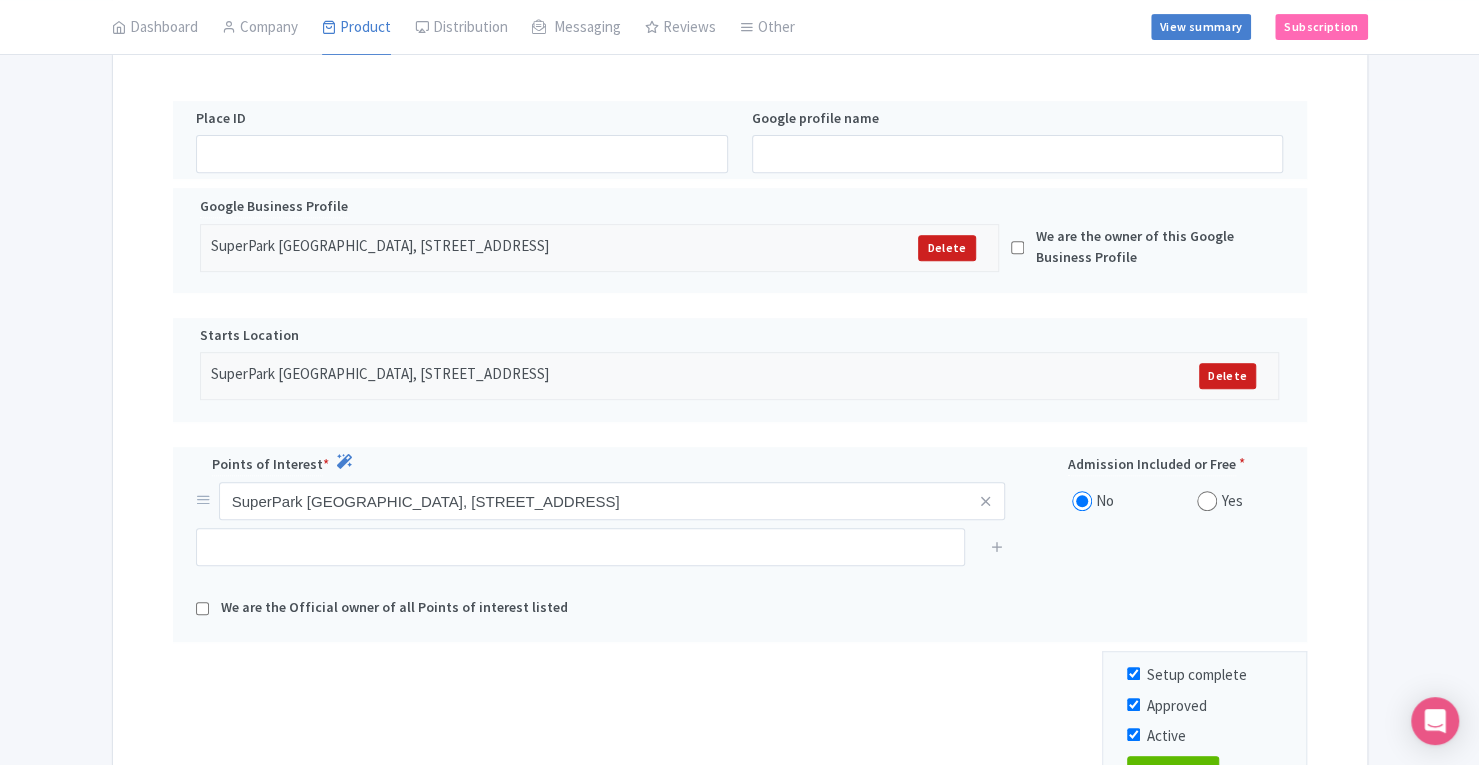 scroll, scrollTop: 378, scrollLeft: 0, axis: vertical 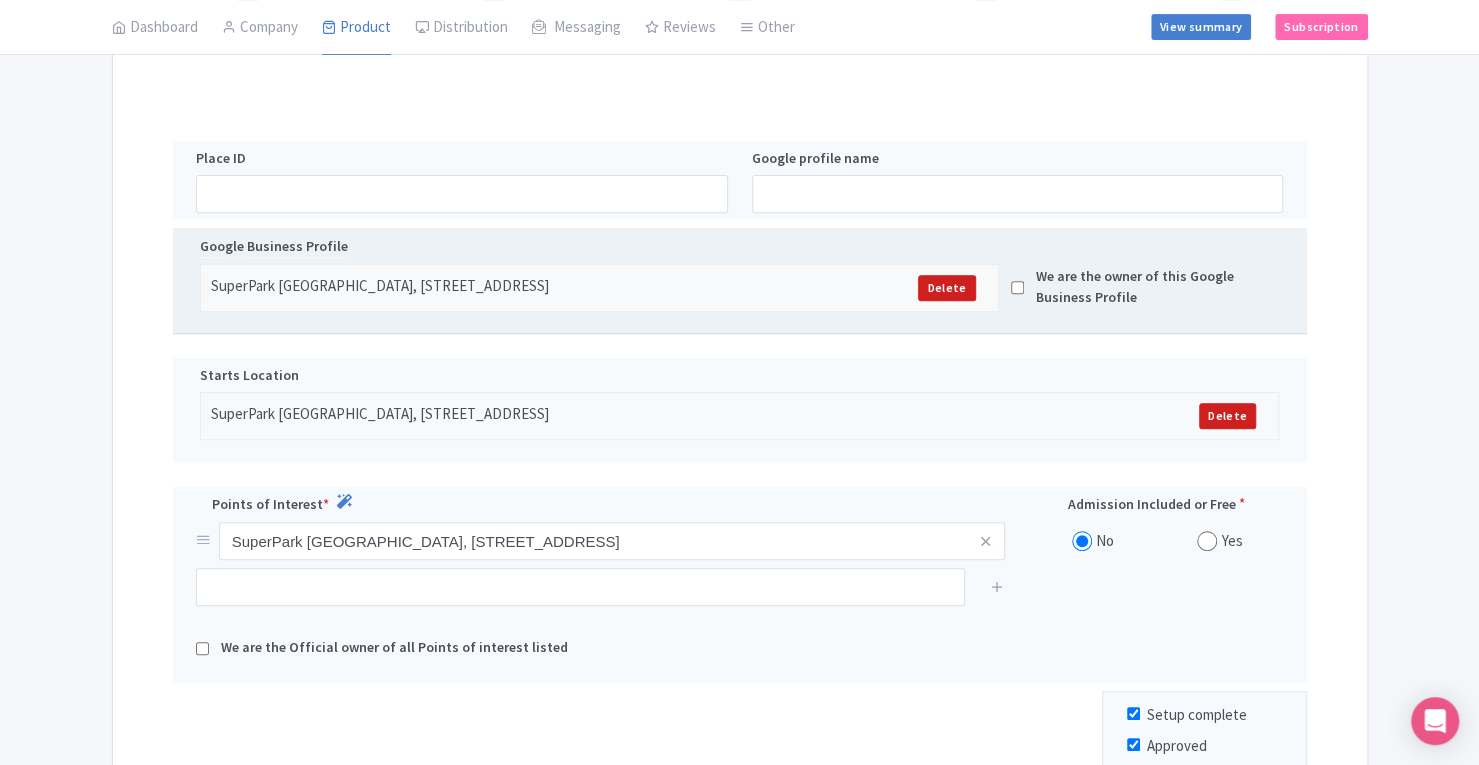 click at bounding box center [1017, 287] 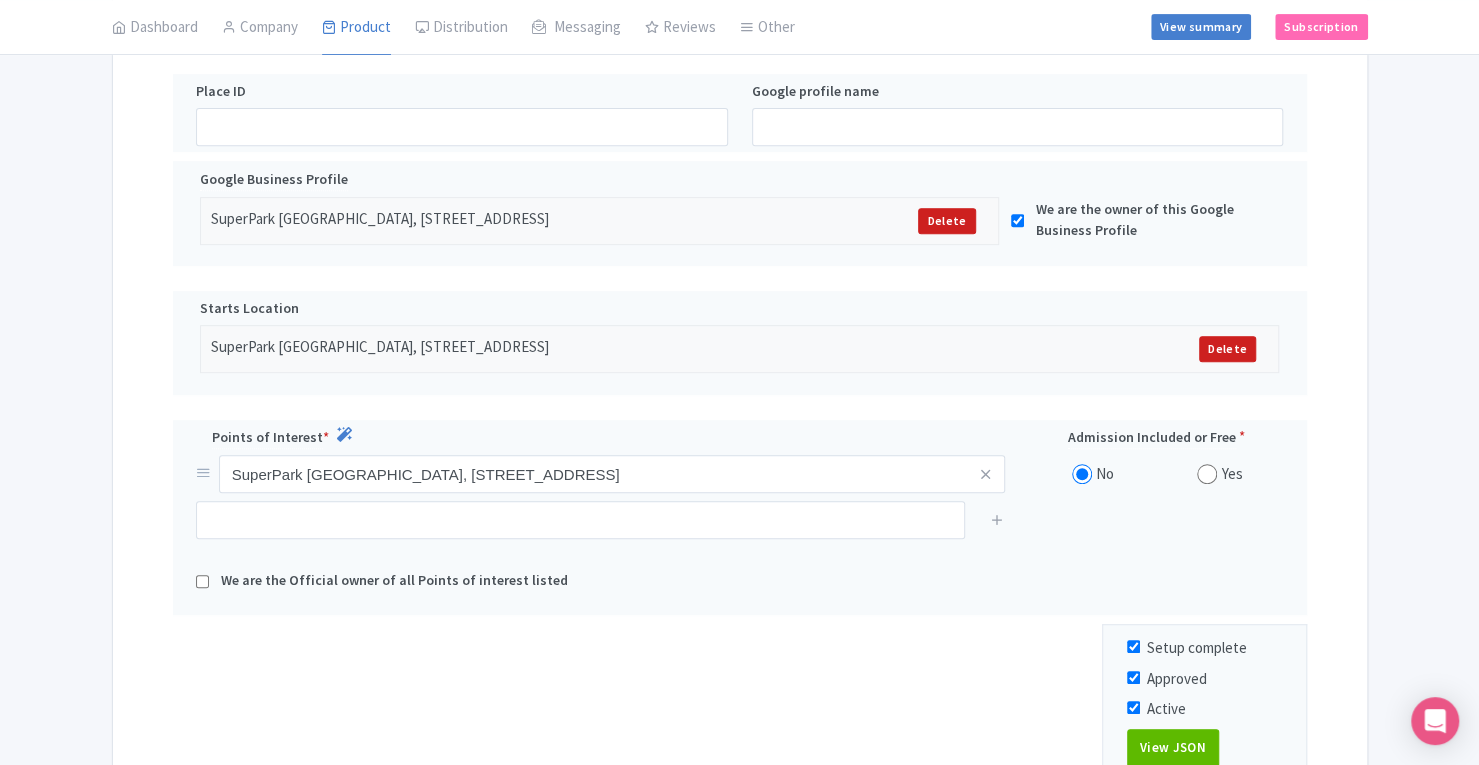 scroll, scrollTop: 446, scrollLeft: 0, axis: vertical 